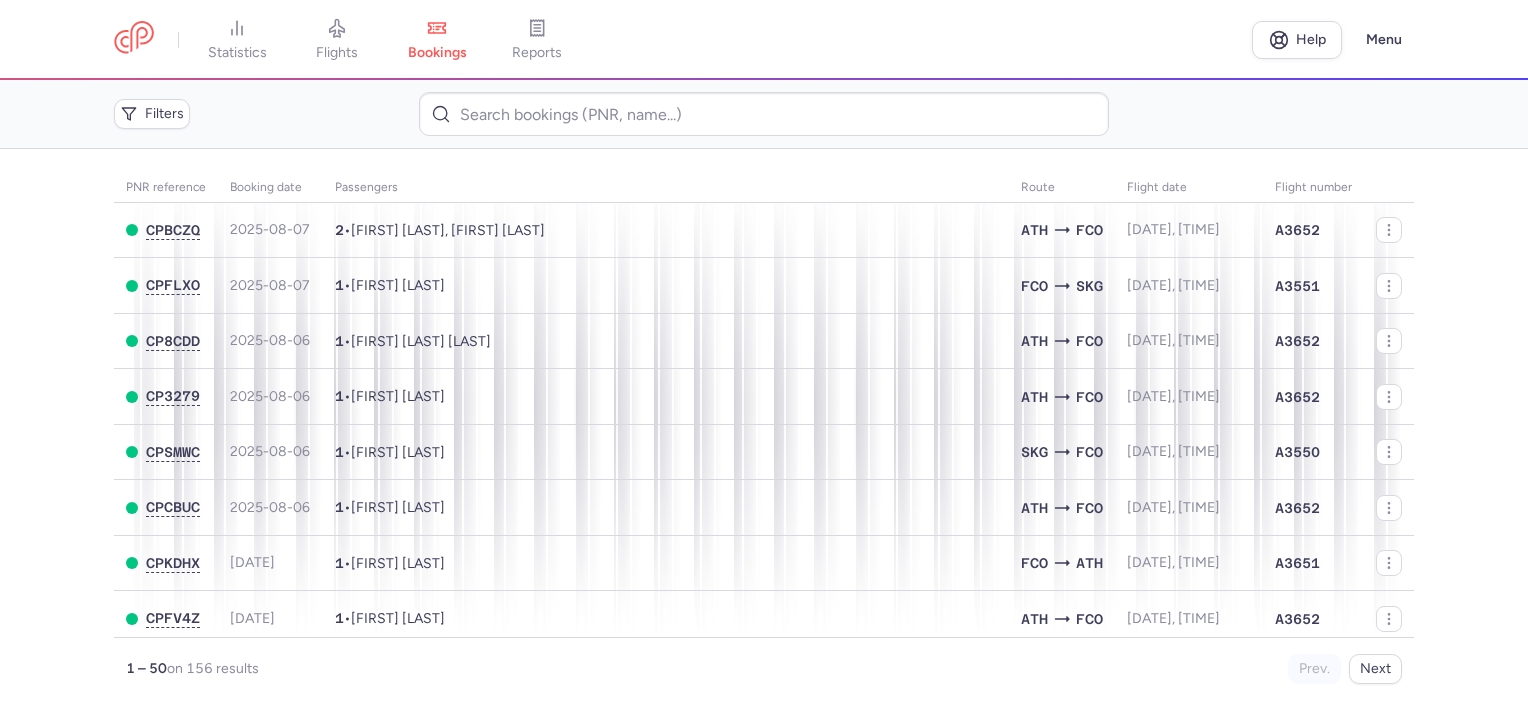 scroll, scrollTop: 0, scrollLeft: 0, axis: both 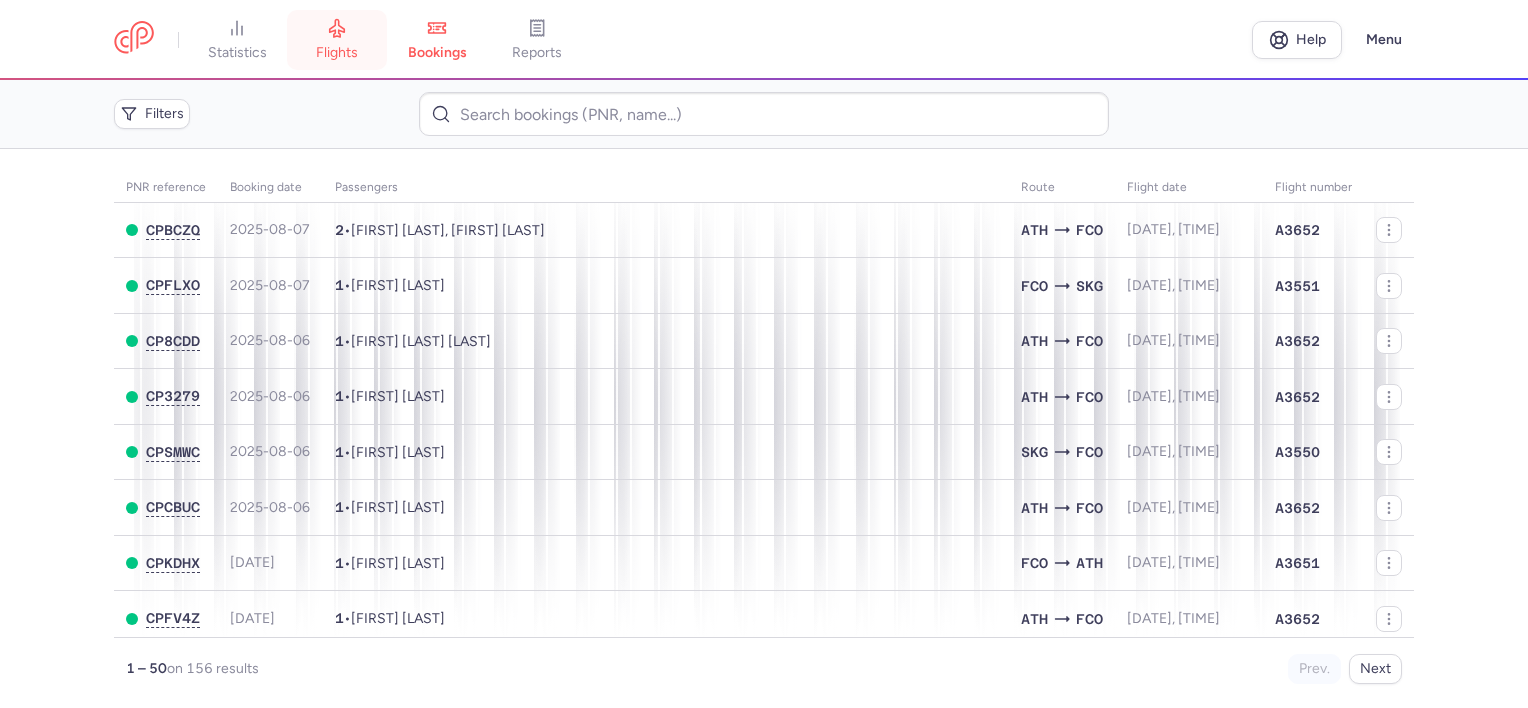 click 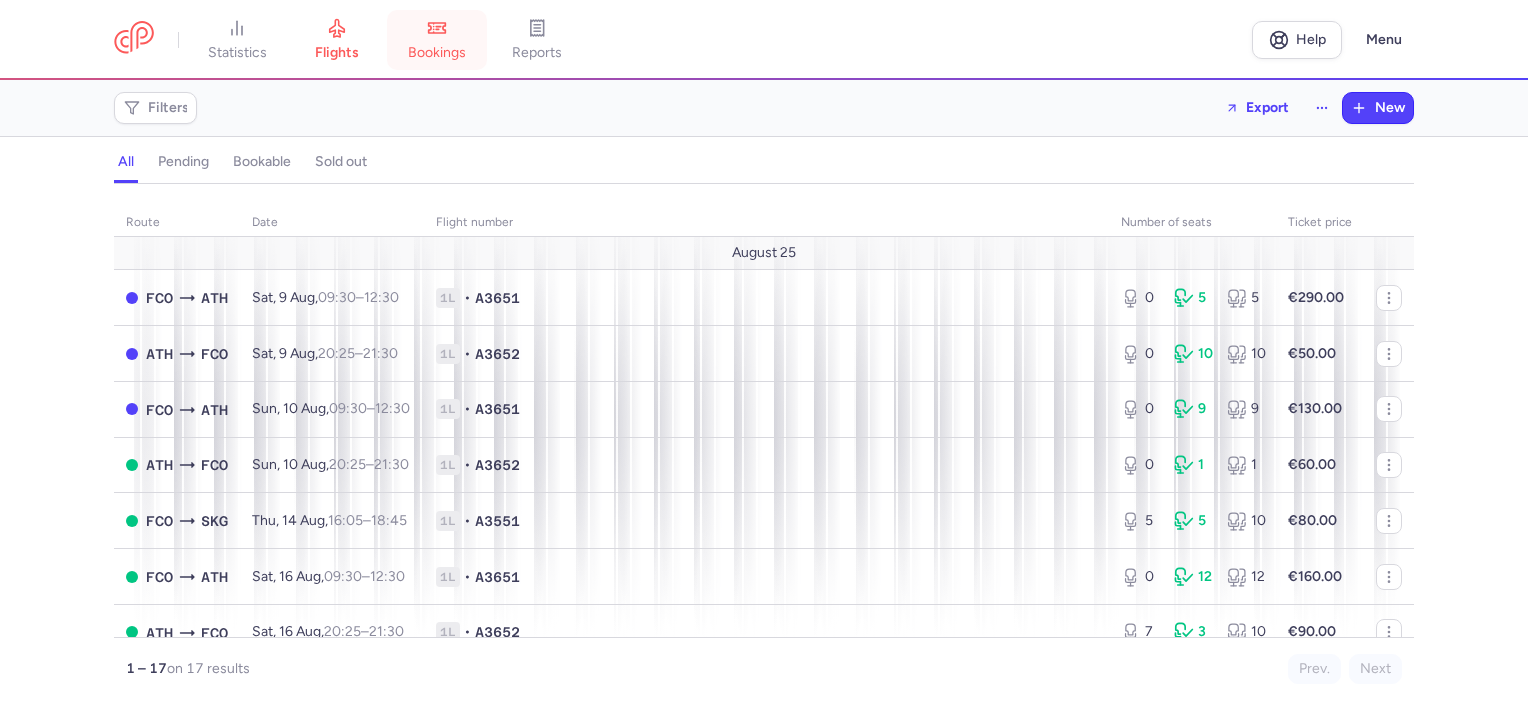 click on "bookings" at bounding box center (437, 40) 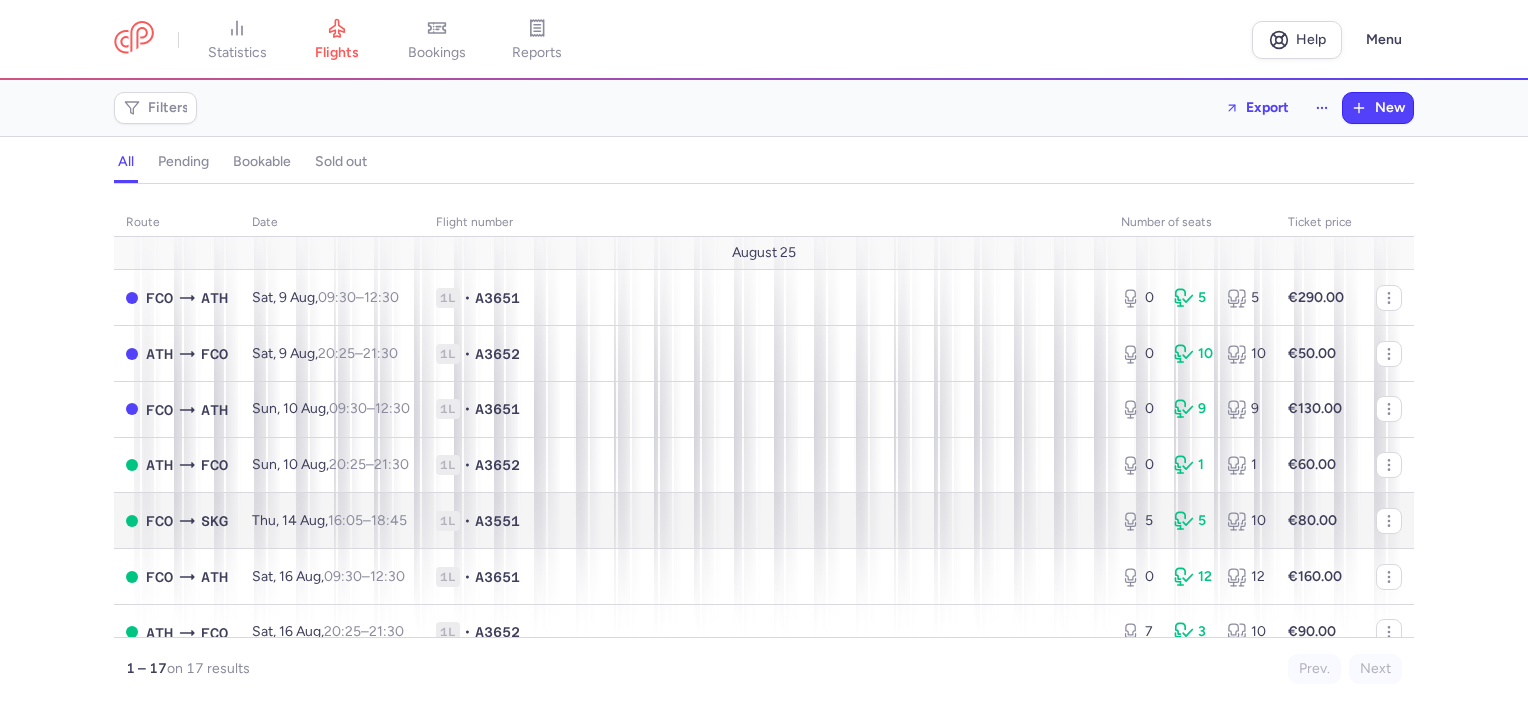 scroll, scrollTop: 0, scrollLeft: 0, axis: both 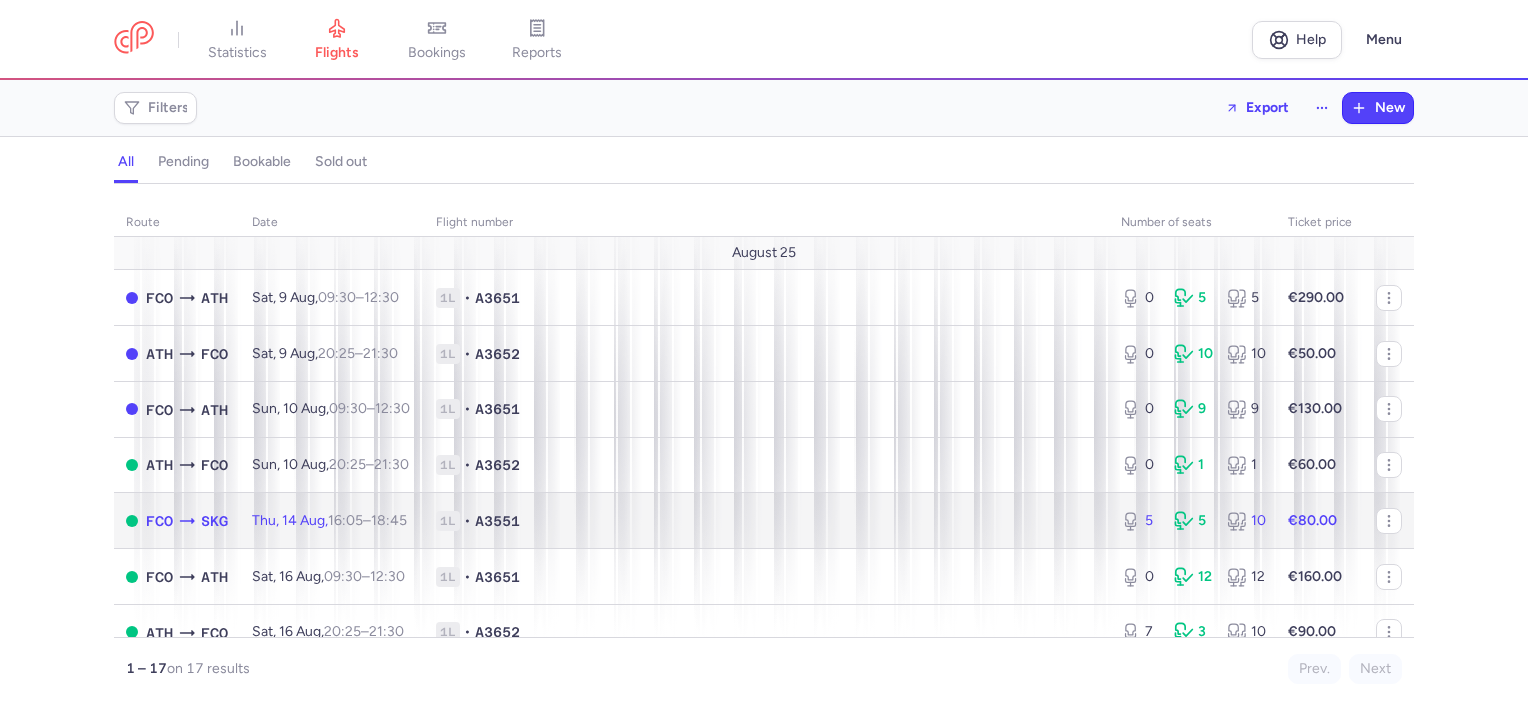 click on "[TIME] – [TIME] [DURATION]" at bounding box center [367, 520] 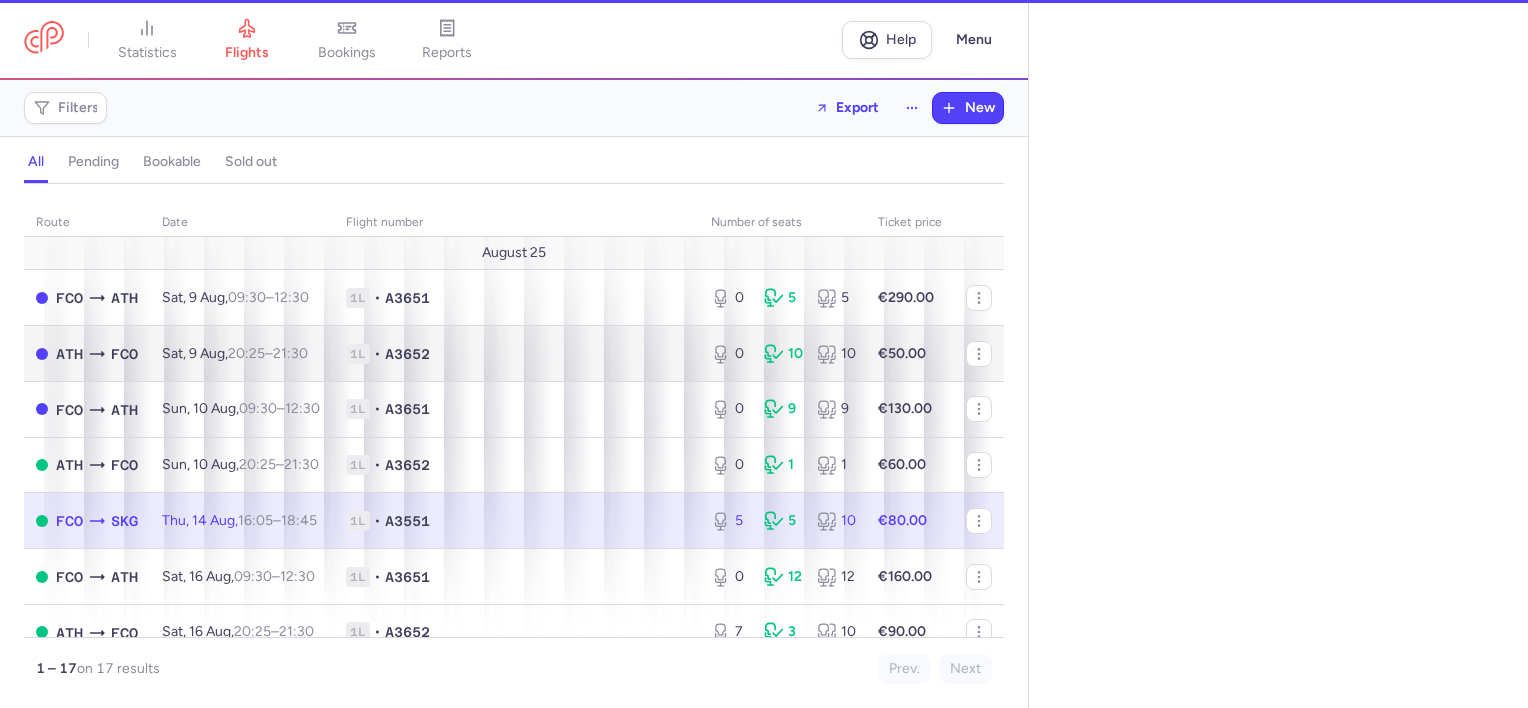select on "days" 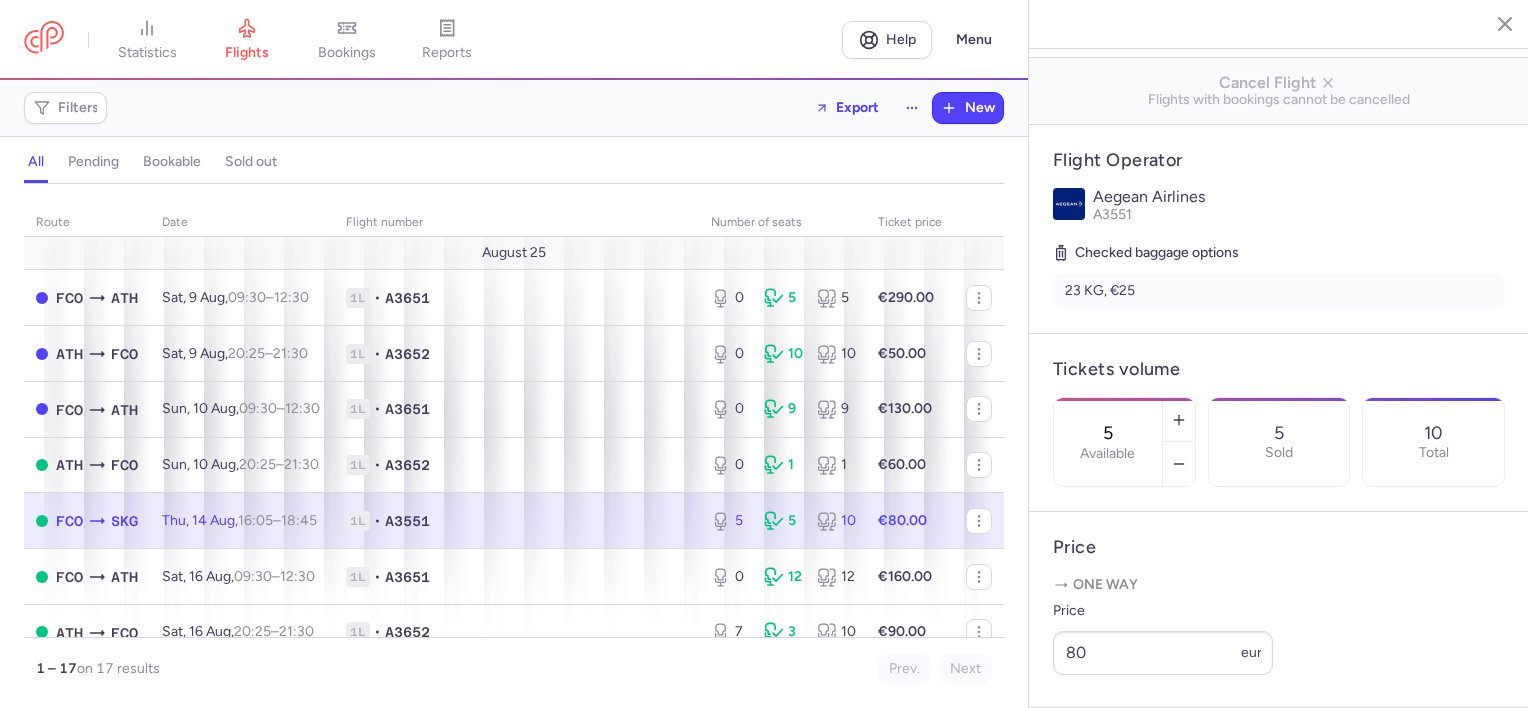 scroll, scrollTop: 800, scrollLeft: 0, axis: vertical 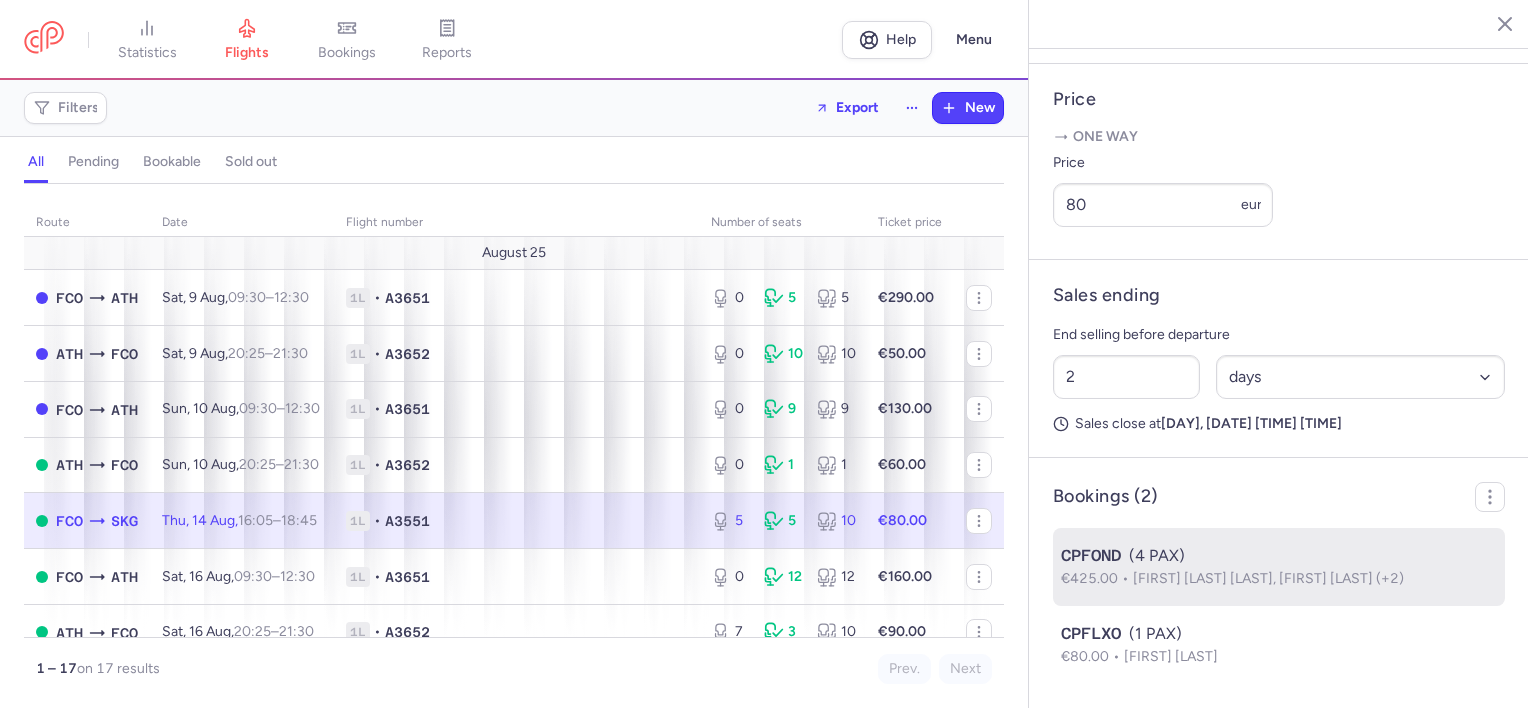 click on "[FIRST] [LAST] [LAST], [FIRST] [LAST] (+2)" at bounding box center [1268, 578] 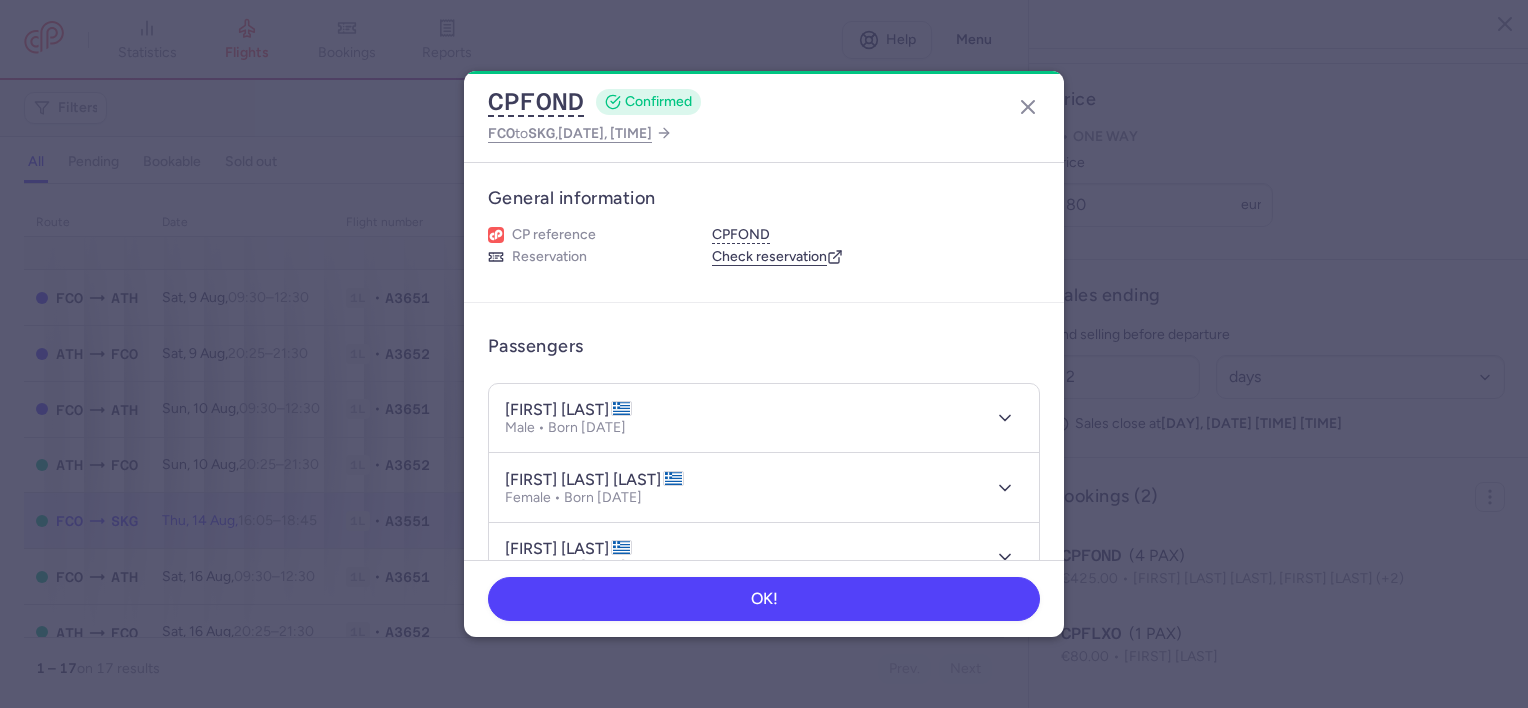 click on "[FIRST] [LAST]" at bounding box center [568, 410] 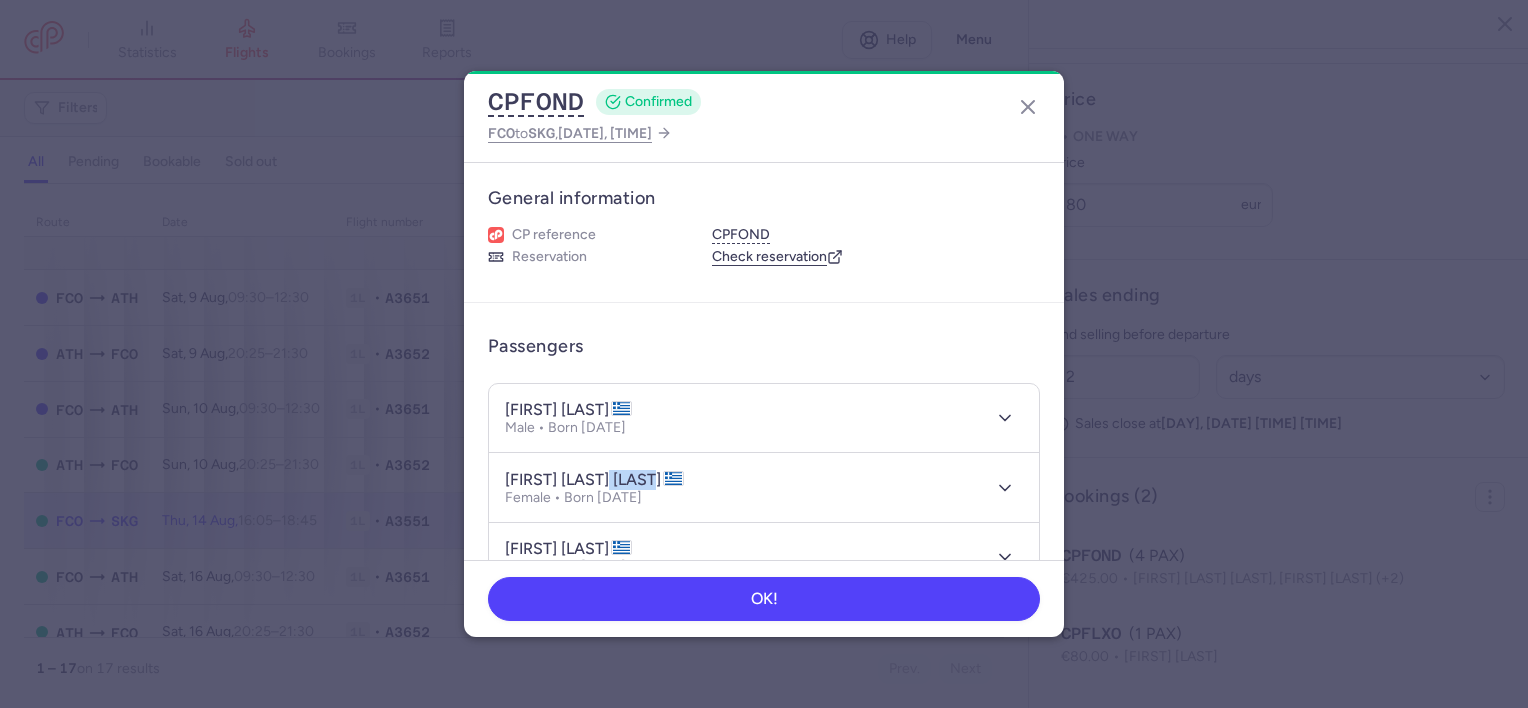 click on "kallirroi zoi VREZA" at bounding box center (594, 480) 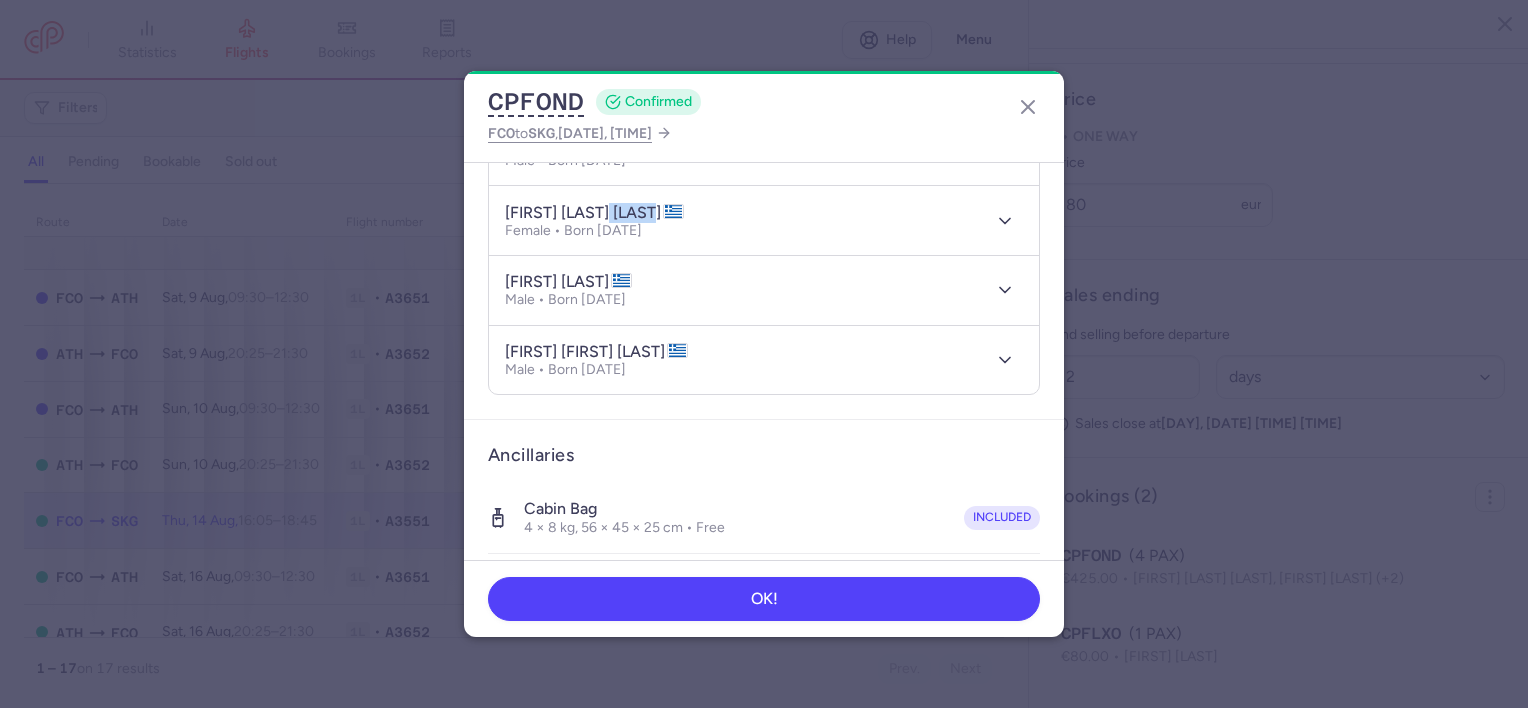 scroll, scrollTop: 300, scrollLeft: 0, axis: vertical 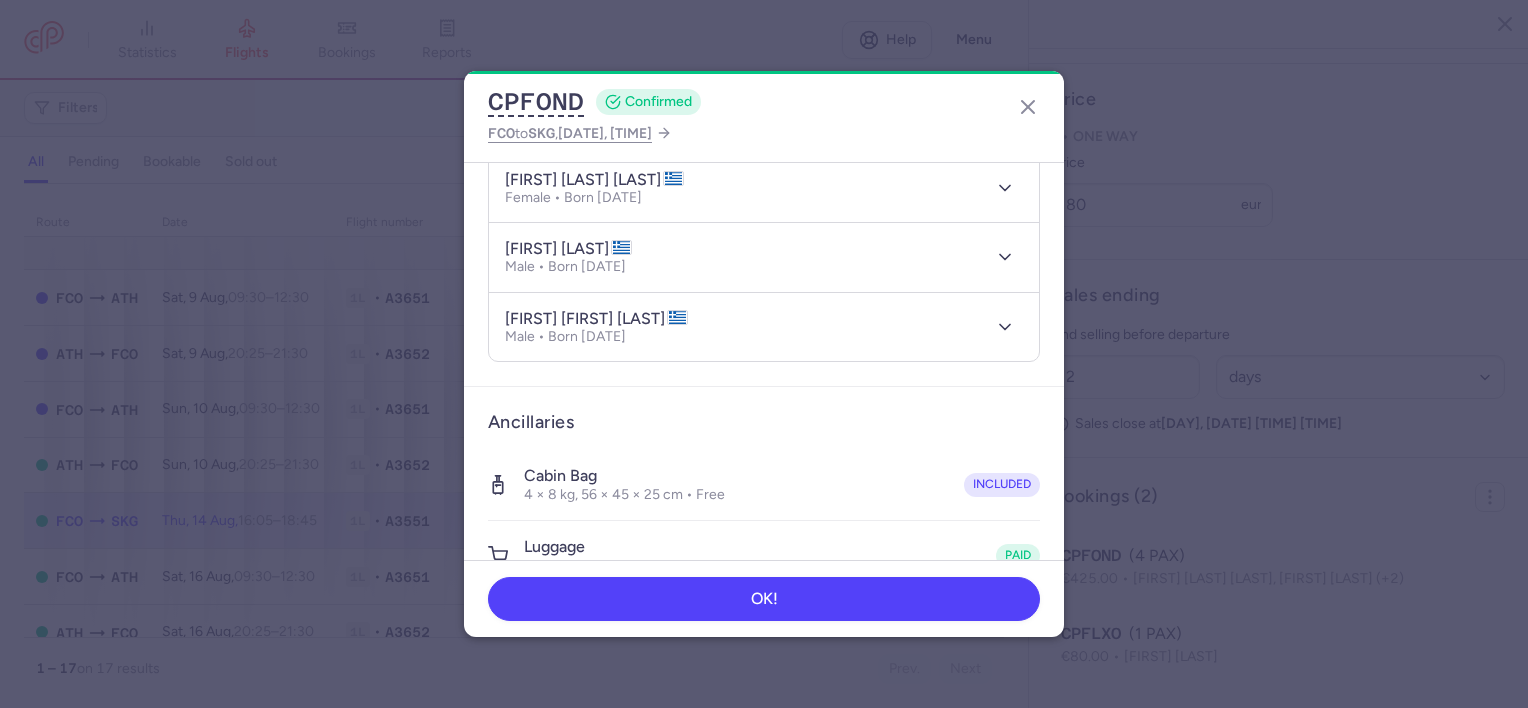 click on "michail angelos GOTAS" at bounding box center (568, 249) 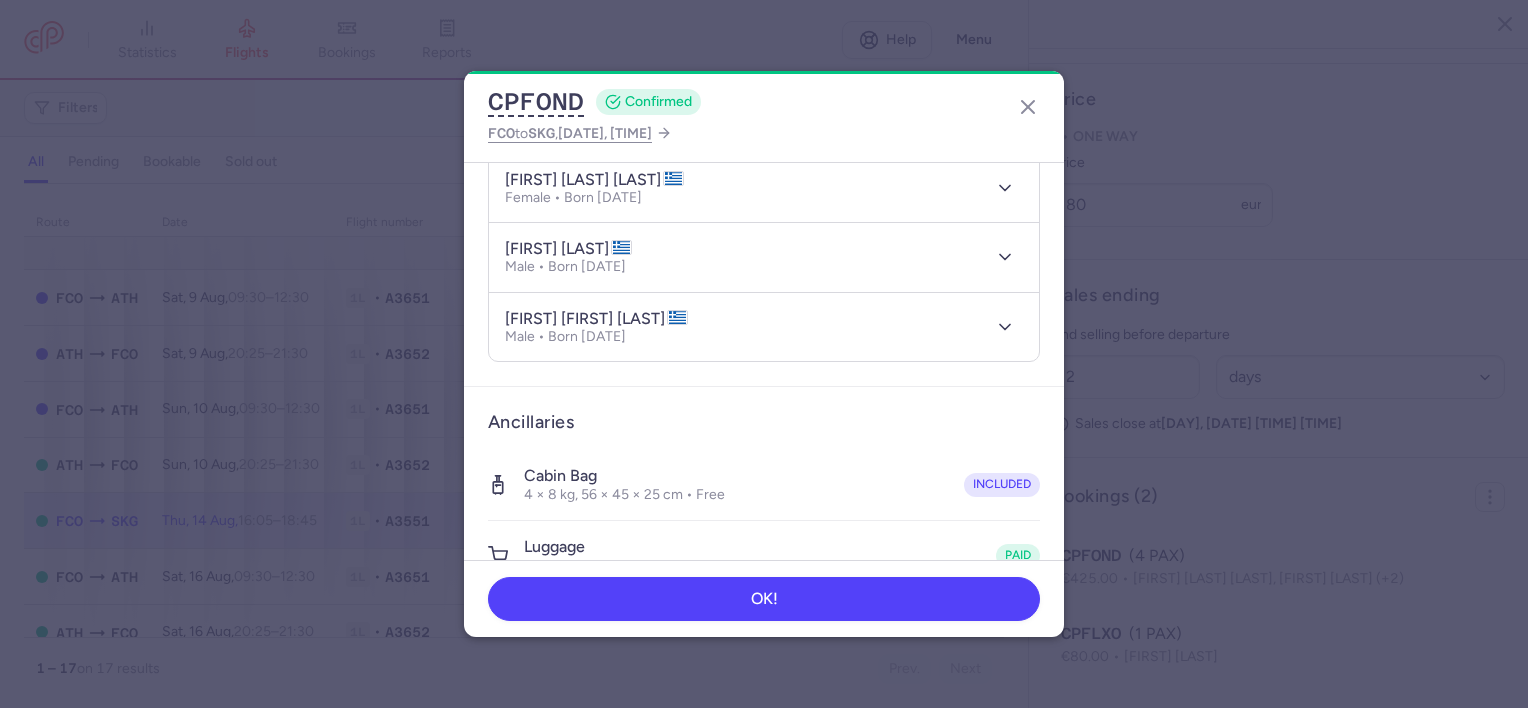 click on "dimitrios alexandros GOTAS  Male • Born 03/04/2019" at bounding box center (764, 327) 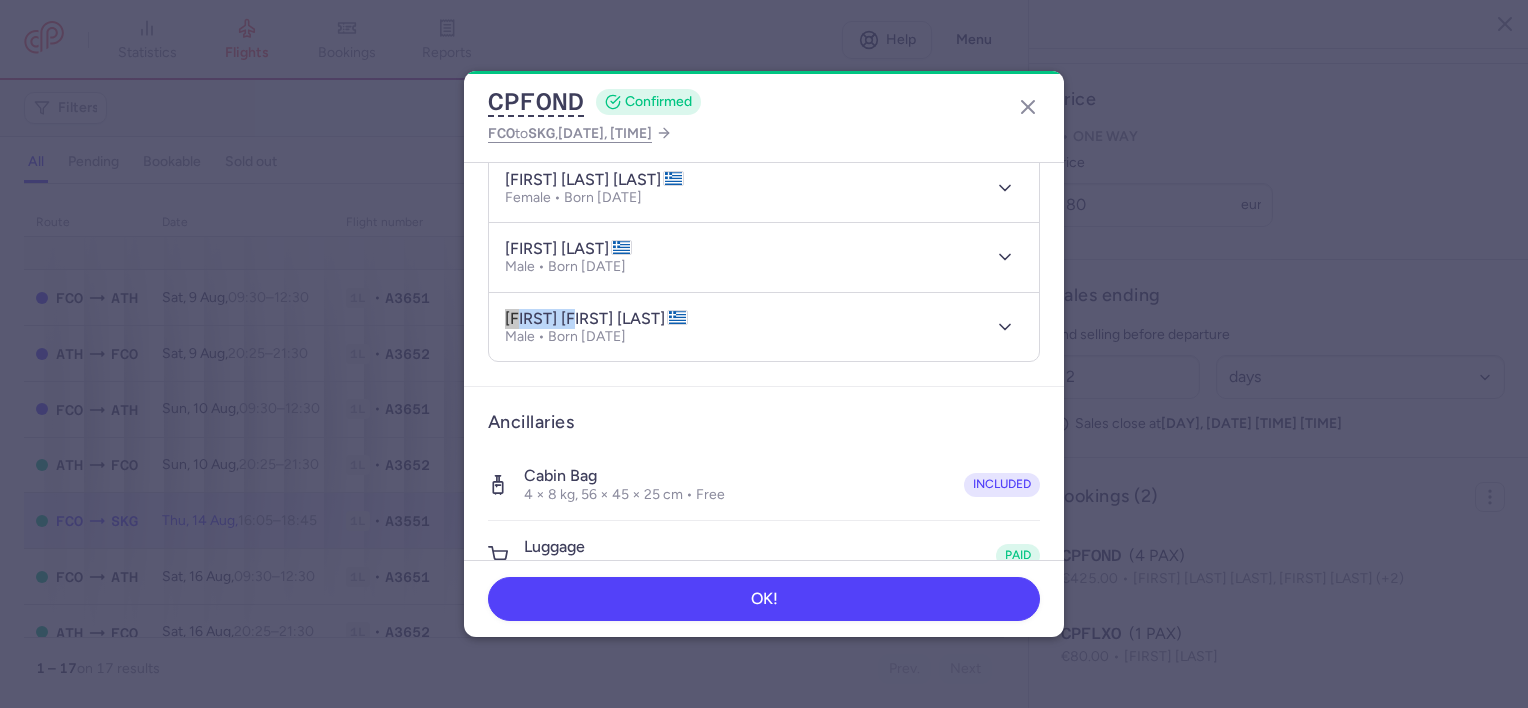 click on "dimitrios alexandros GOTAS  Male • Born 03/04/2019" at bounding box center [764, 327] 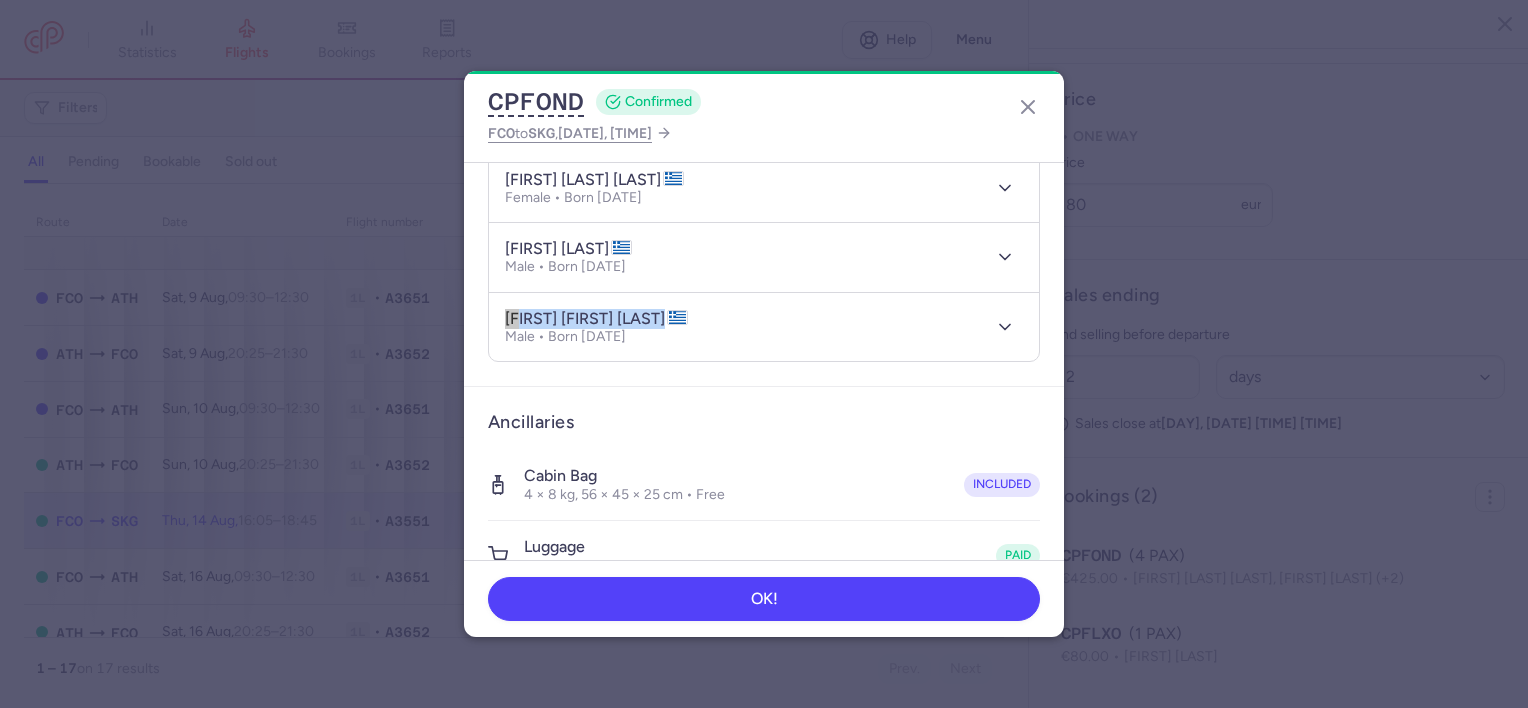 click on "dimitrios alexandros GOTAS" at bounding box center [596, 319] 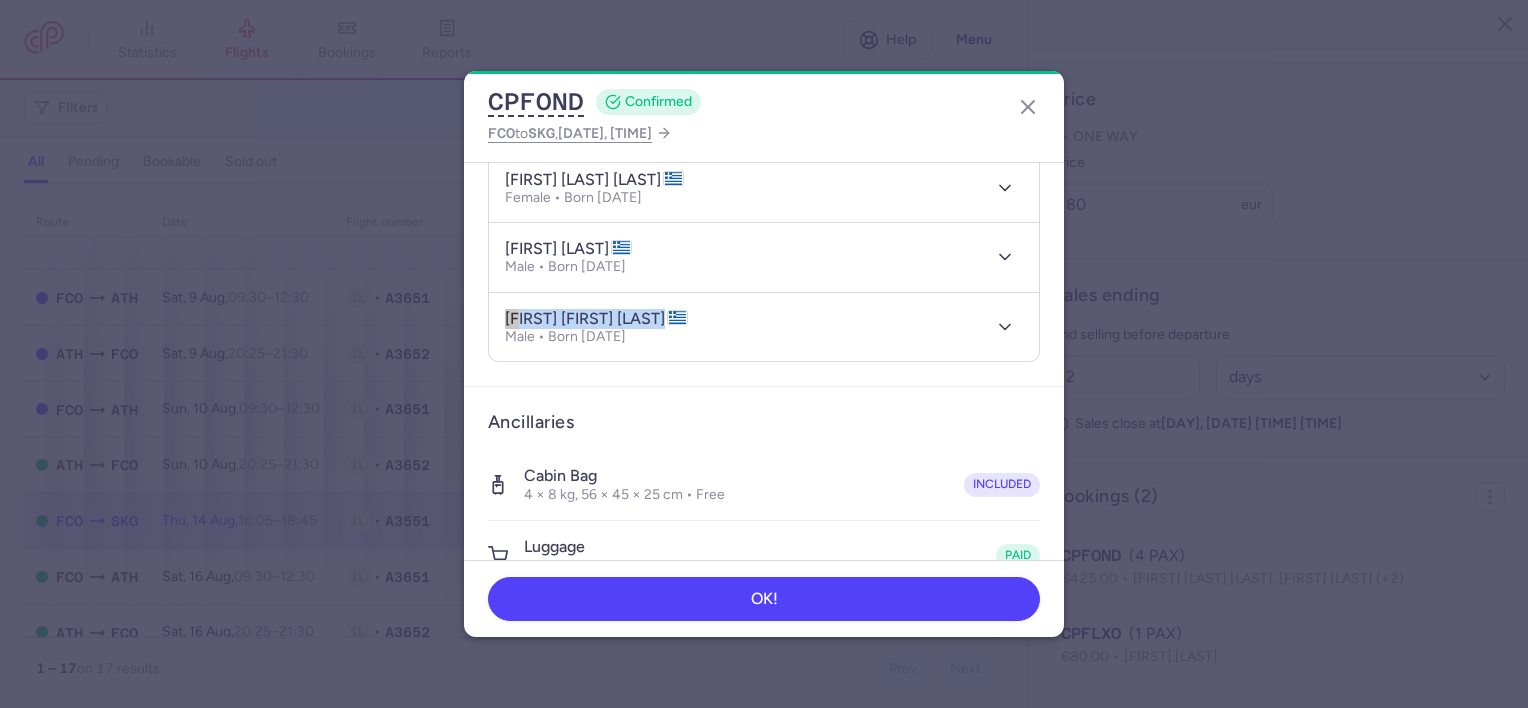 drag, startPoint x: 654, startPoint y: 314, endPoint x: 708, endPoint y: 317, distance: 54.08327 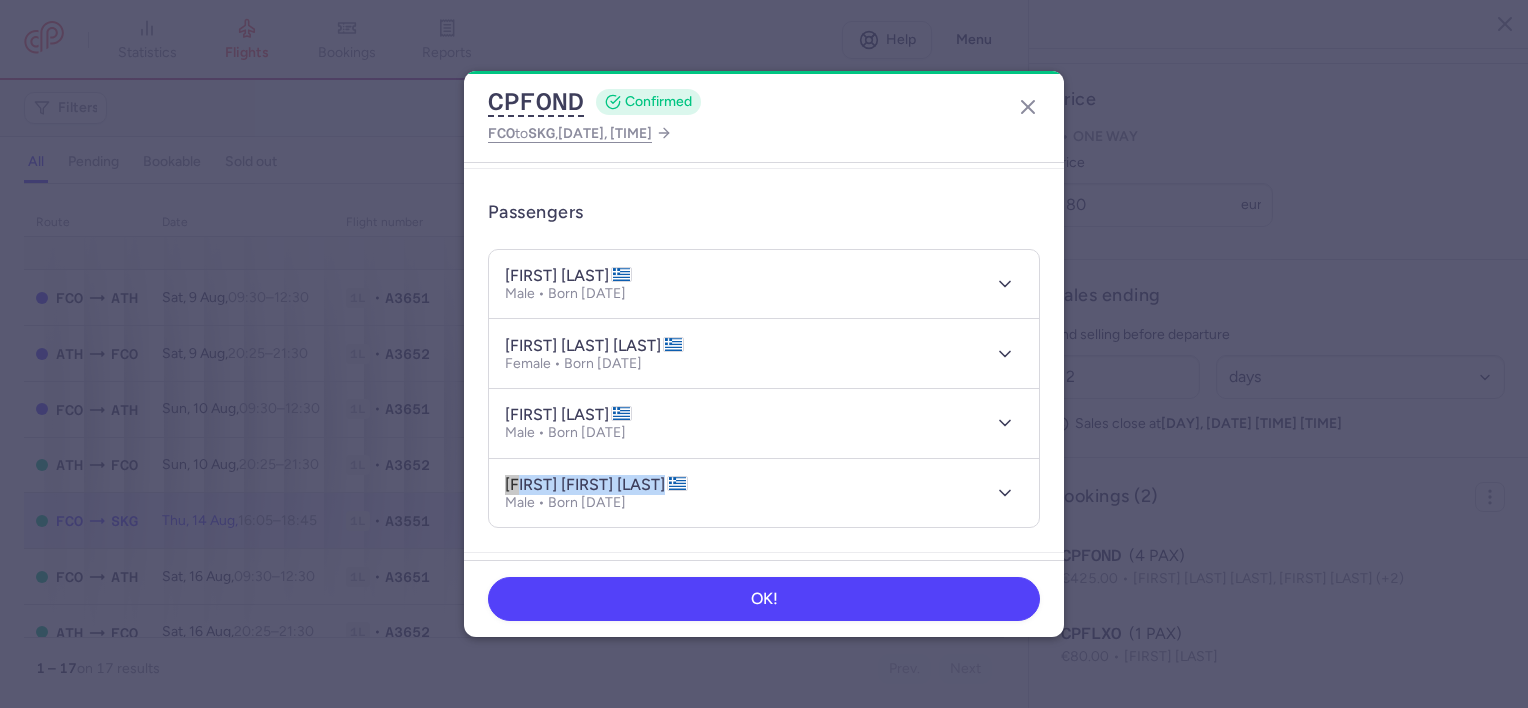 scroll, scrollTop: 100, scrollLeft: 0, axis: vertical 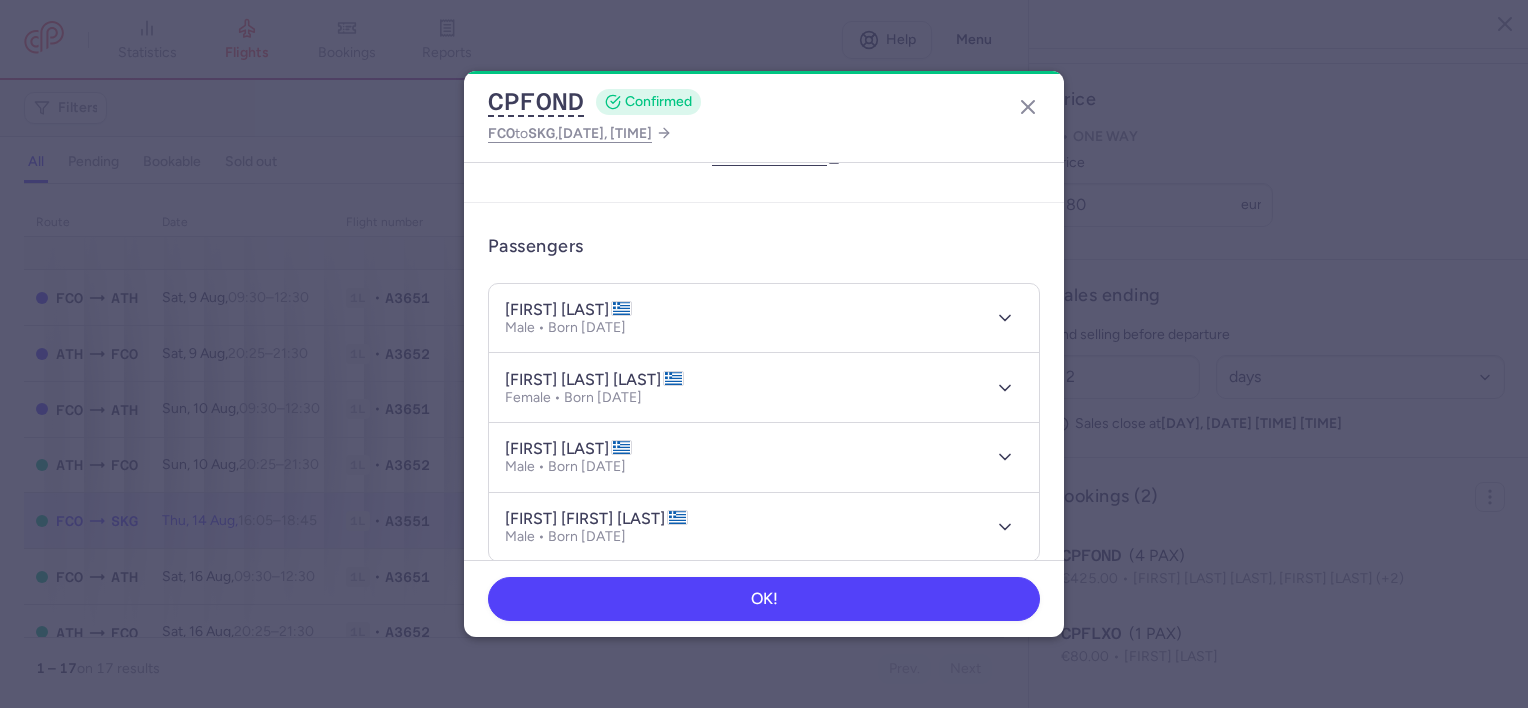 click on "konstantinos GOTAS" at bounding box center [568, 310] 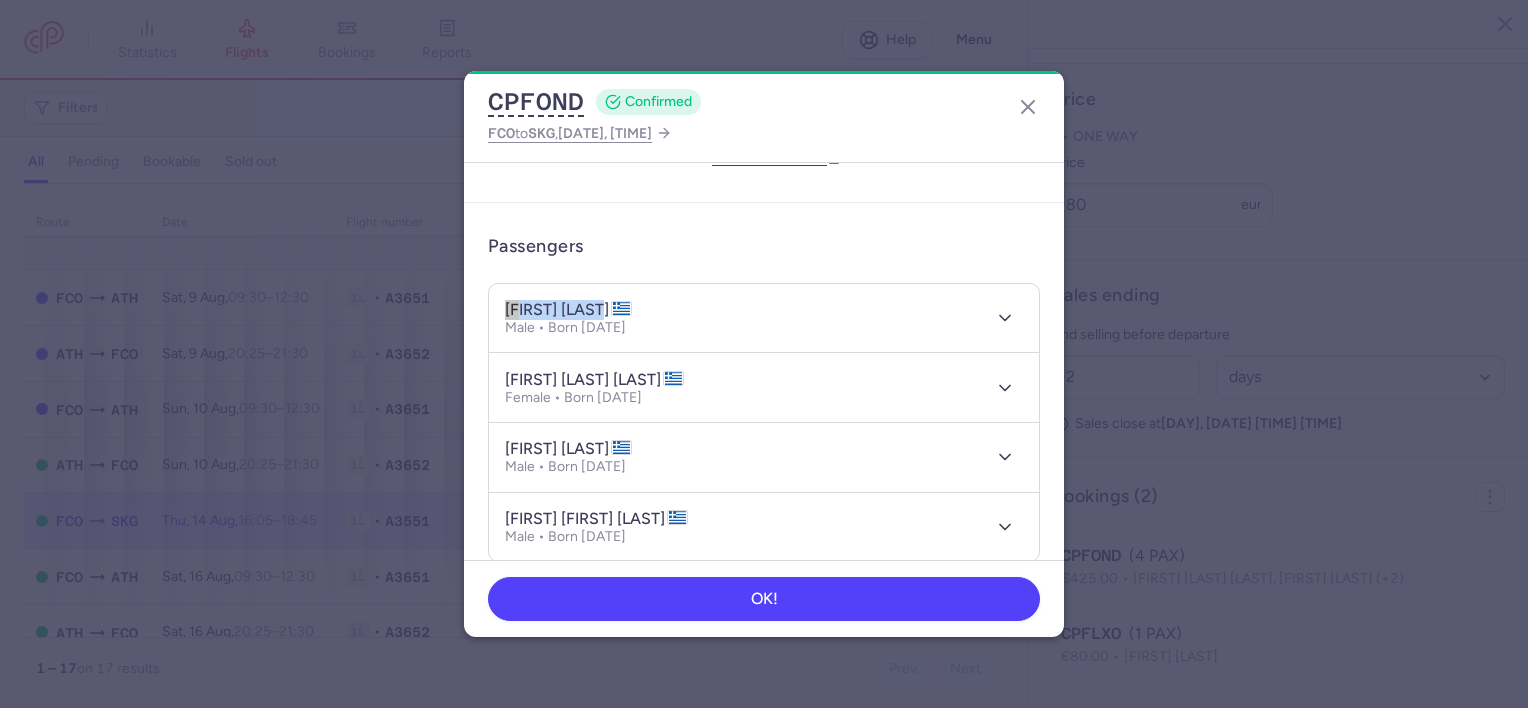 click on "konstantinos GOTAS" at bounding box center [568, 310] 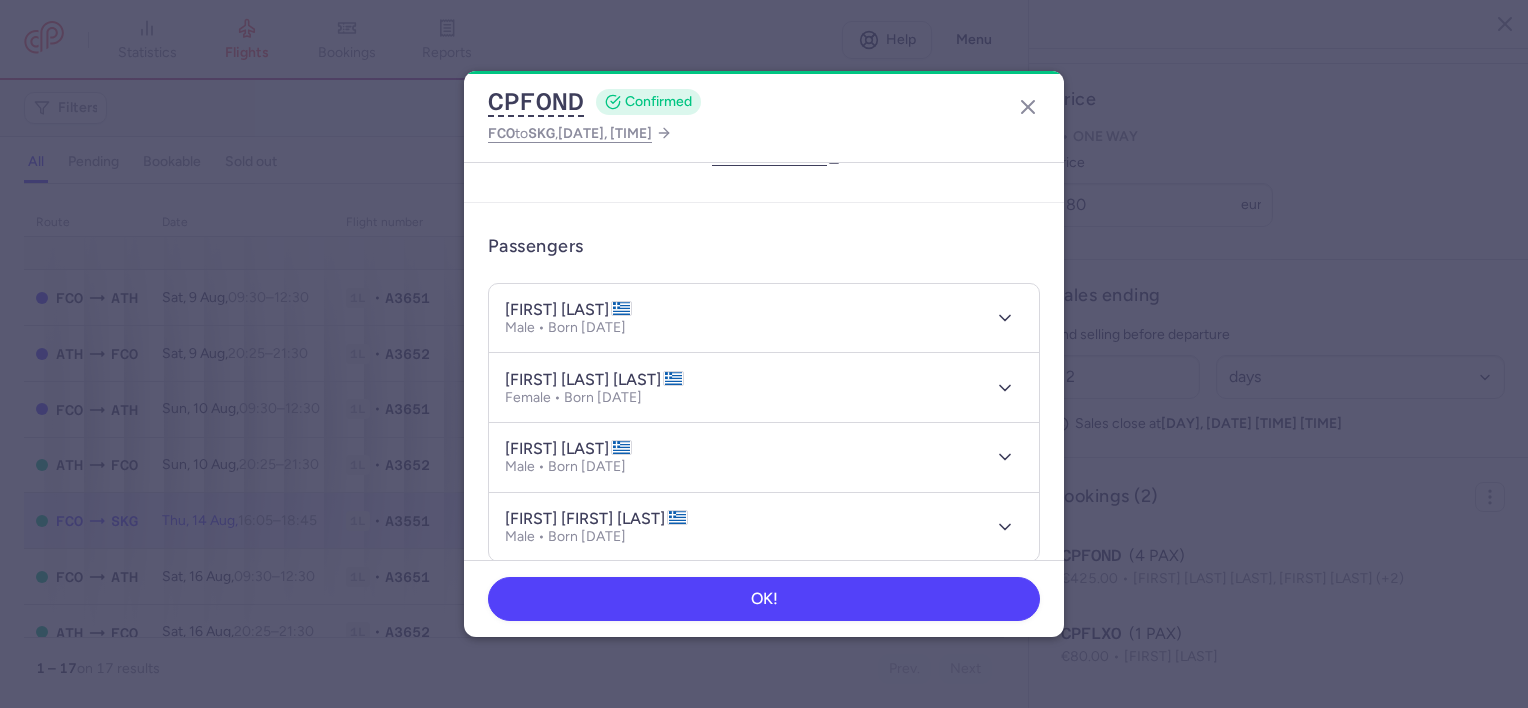 click on "kallirroi zoi VREZA" at bounding box center (594, 380) 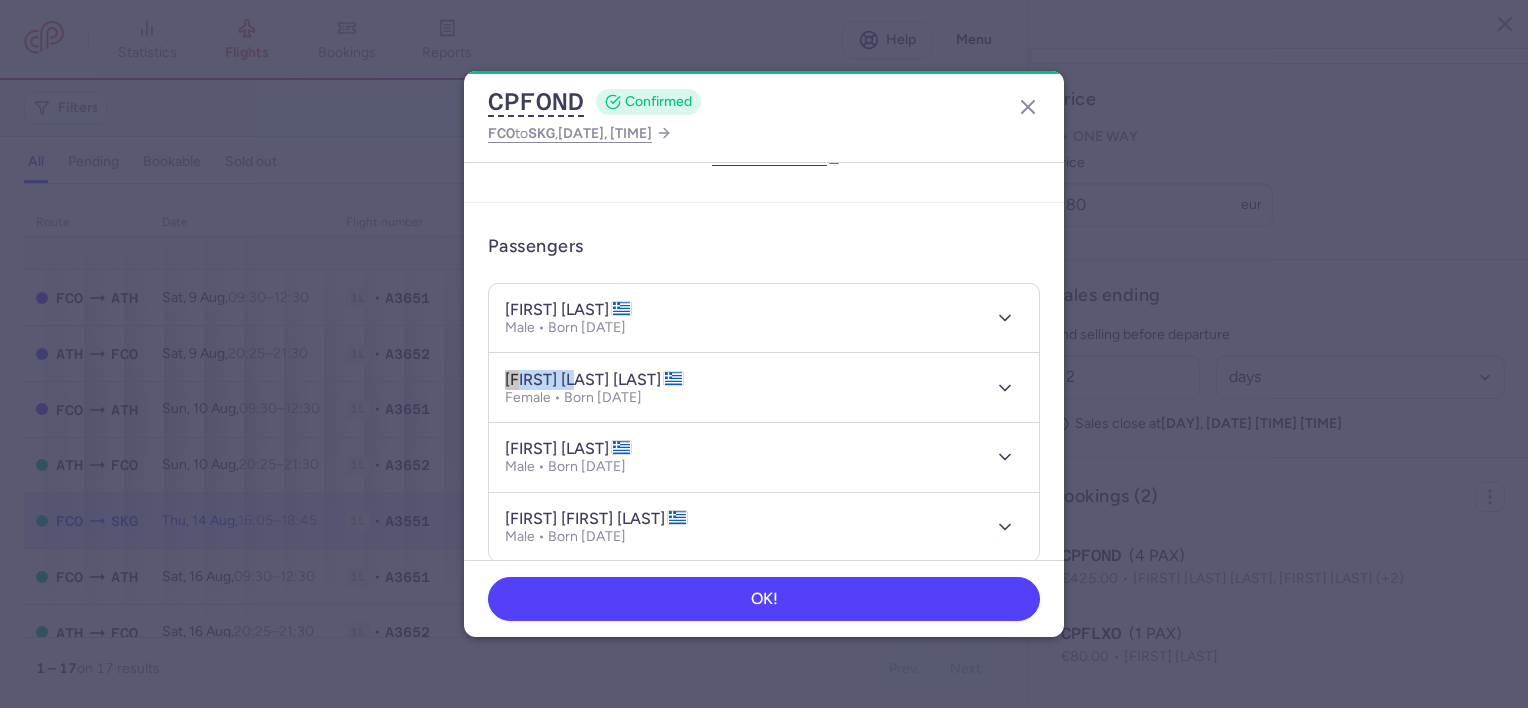 click on "kallirroi zoi VREZA" at bounding box center [594, 380] 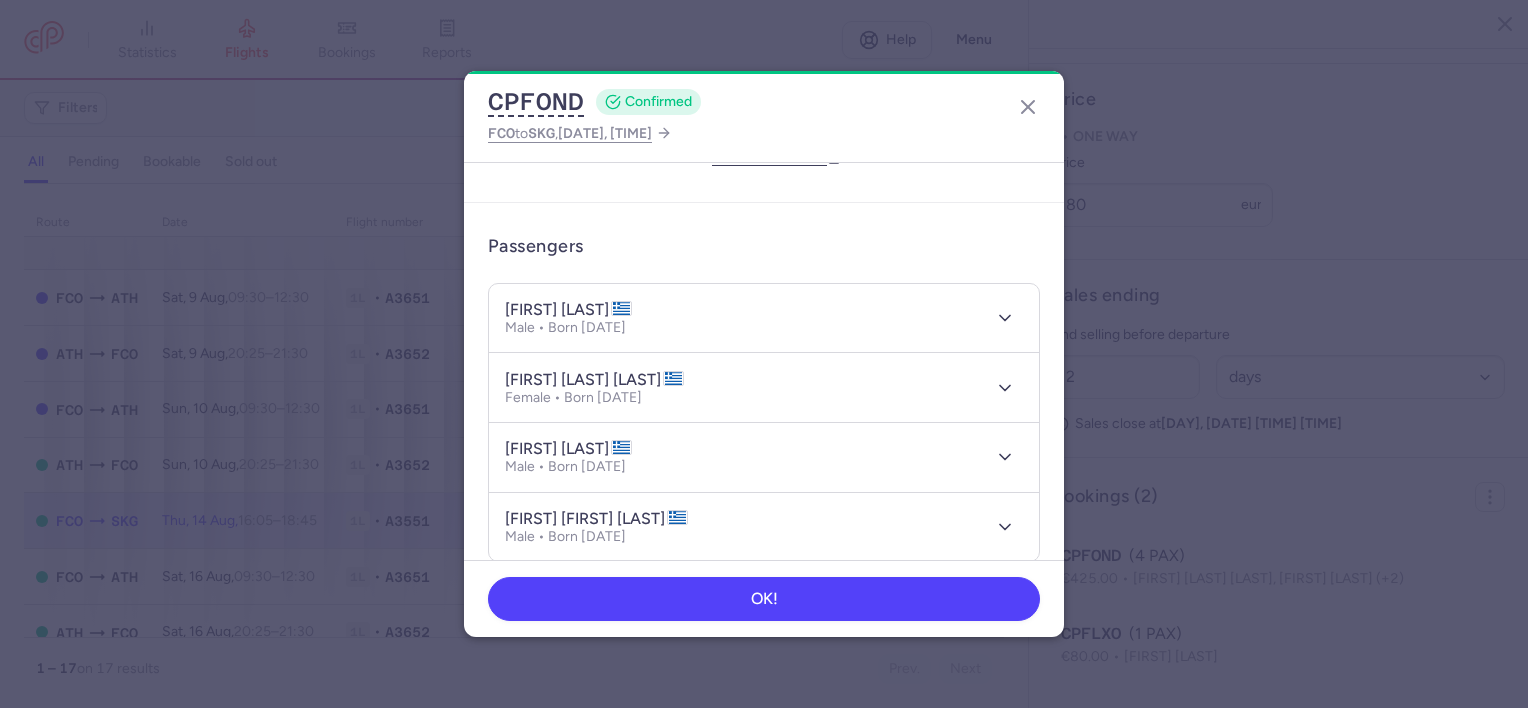 click on "michail angelos GOTAS" at bounding box center [568, 449] 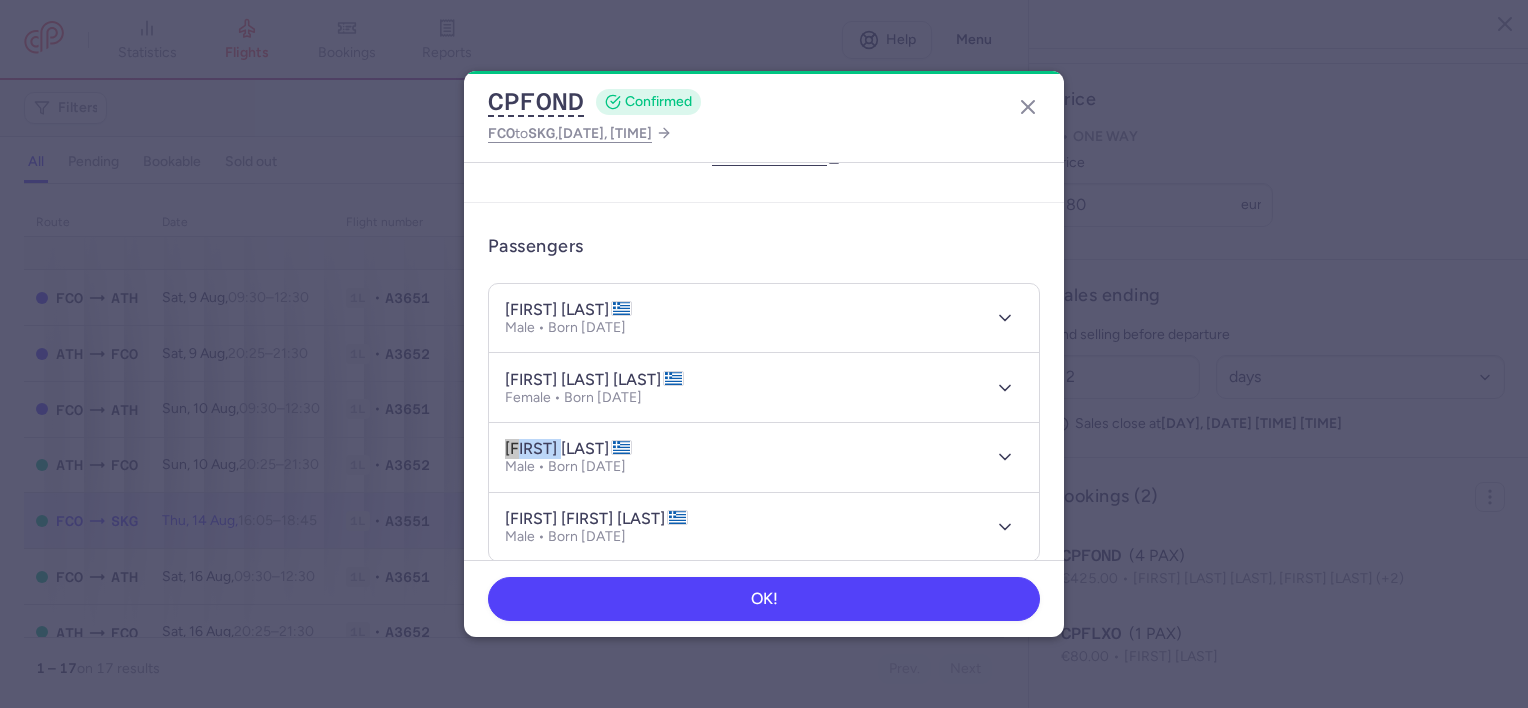 click on "michail angelos GOTAS" at bounding box center (568, 449) 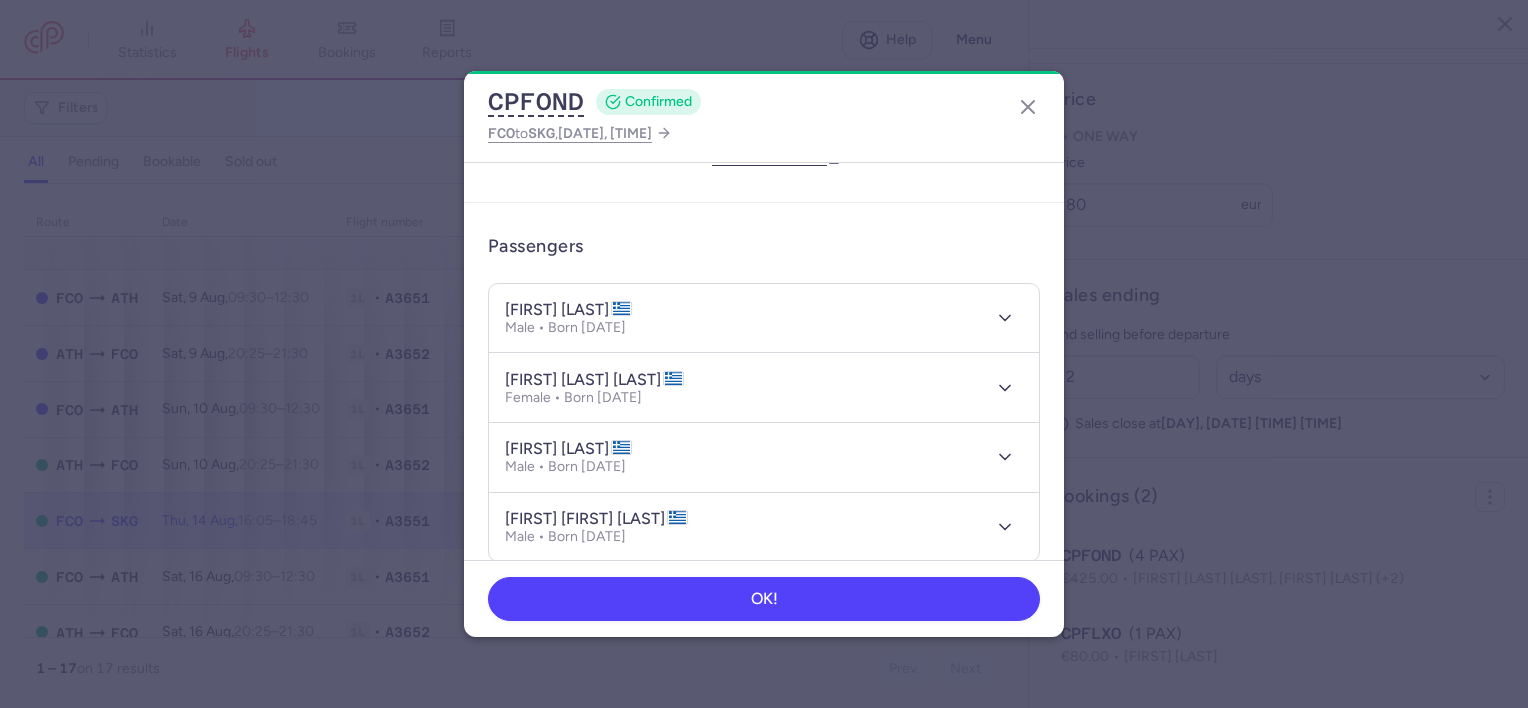 click on "michail angelos GOTAS" at bounding box center (568, 449) 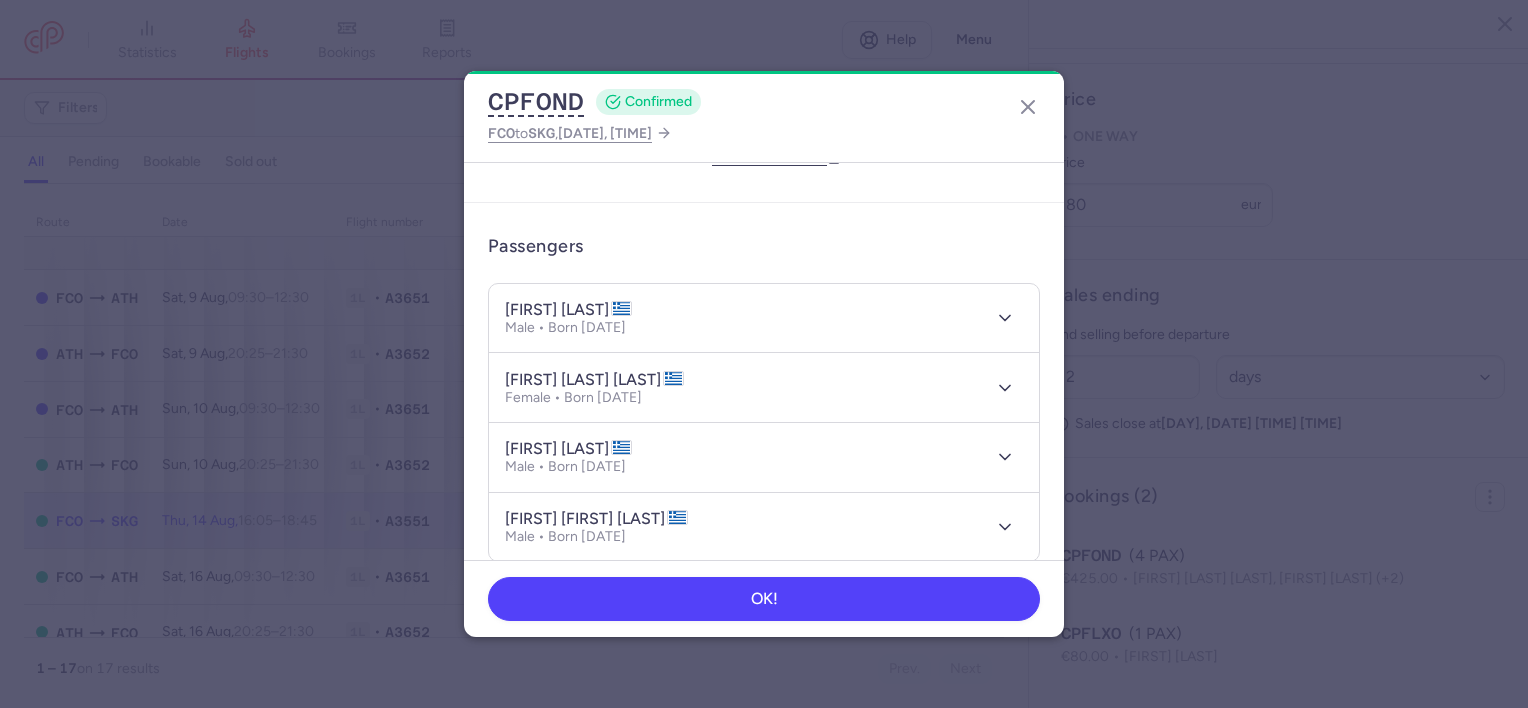 click on "dimitrios alexandros GOTAS" at bounding box center [596, 519] 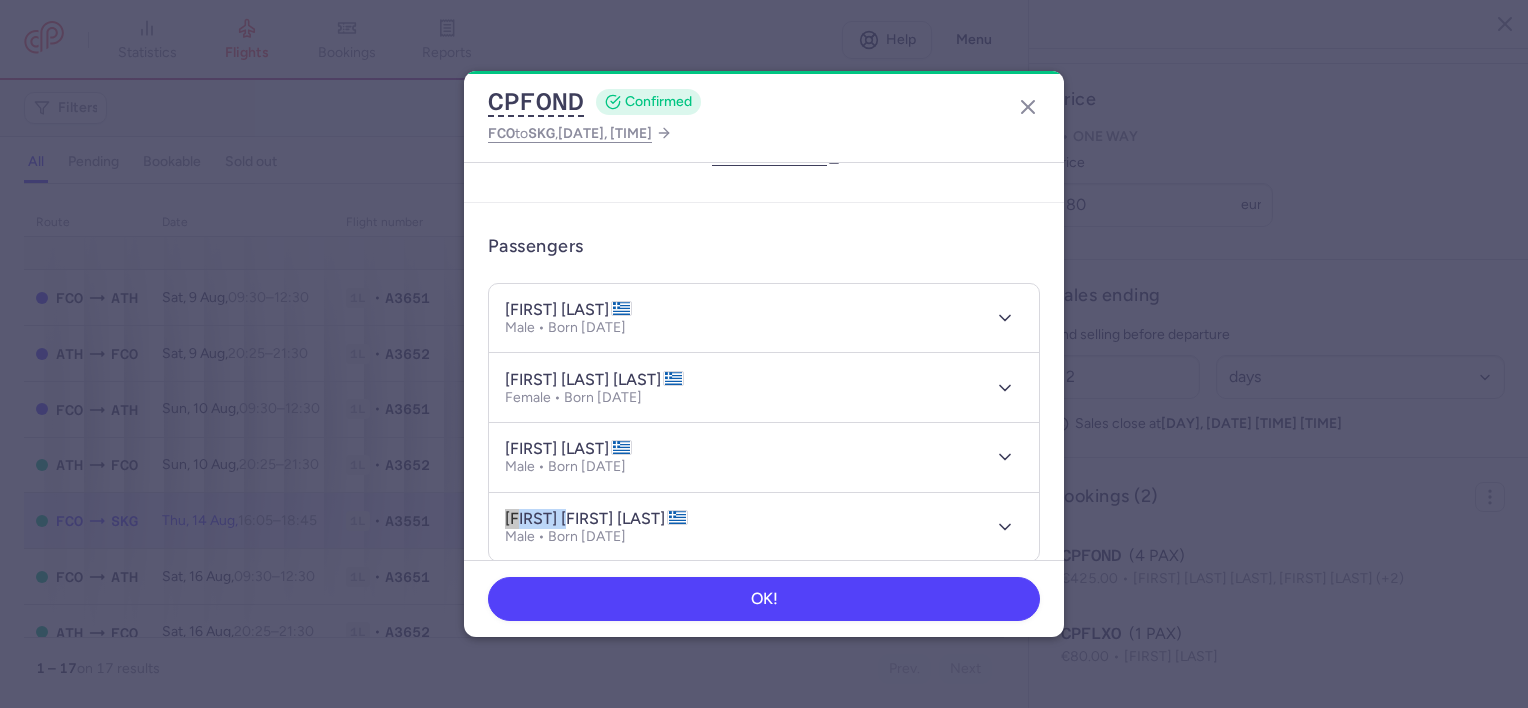 click on "dimitrios alexandros GOTAS" at bounding box center [596, 519] 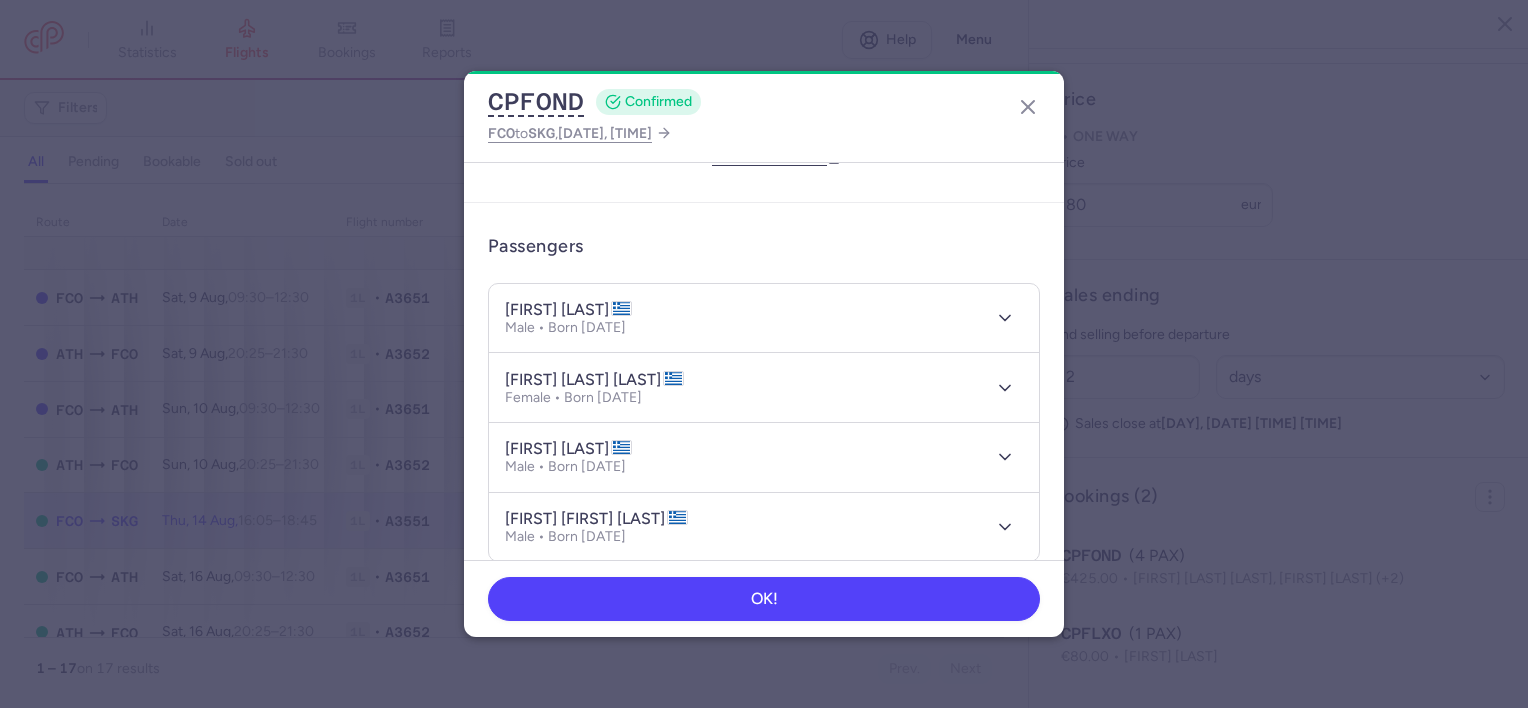click on "dimitrios alexandros GOTAS" at bounding box center (596, 519) 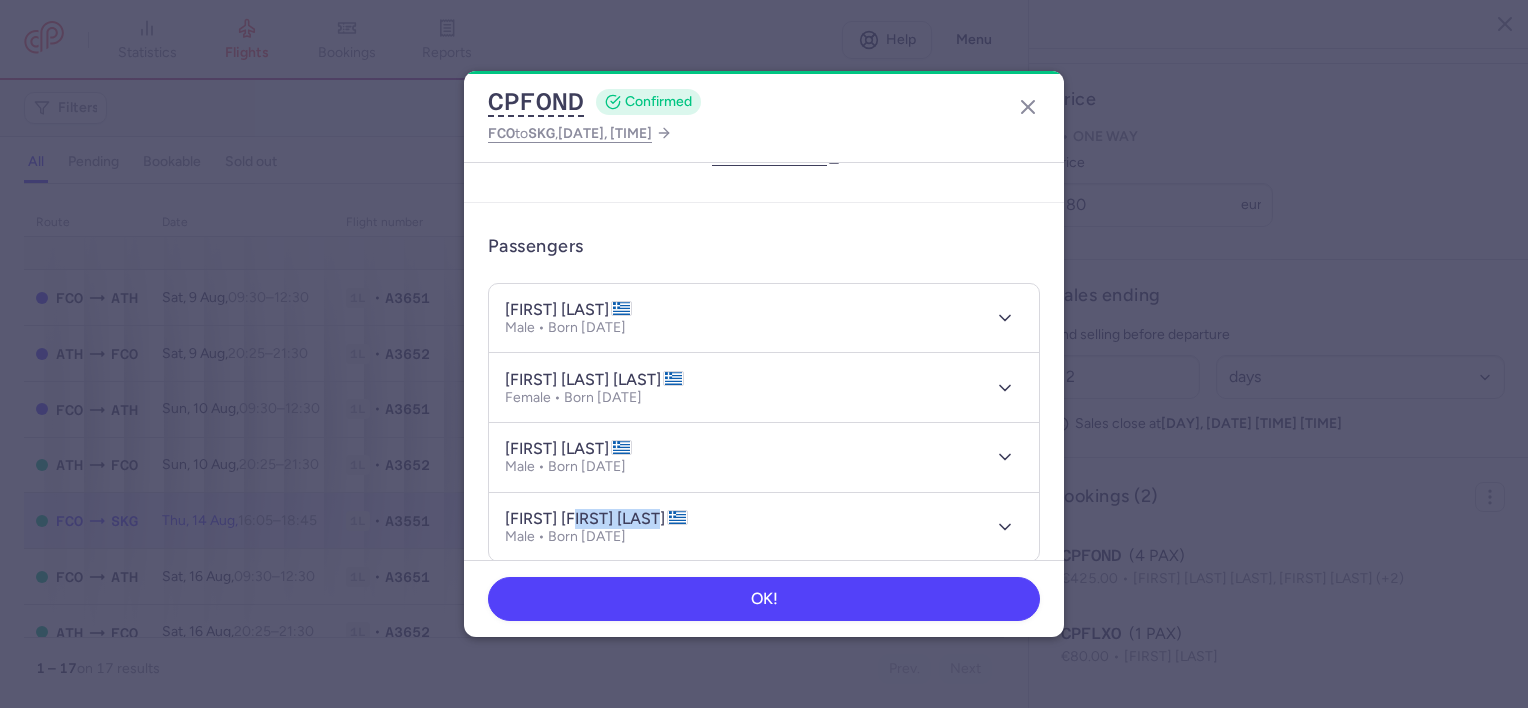 click on "dimitrios alexandros GOTAS" at bounding box center [596, 519] 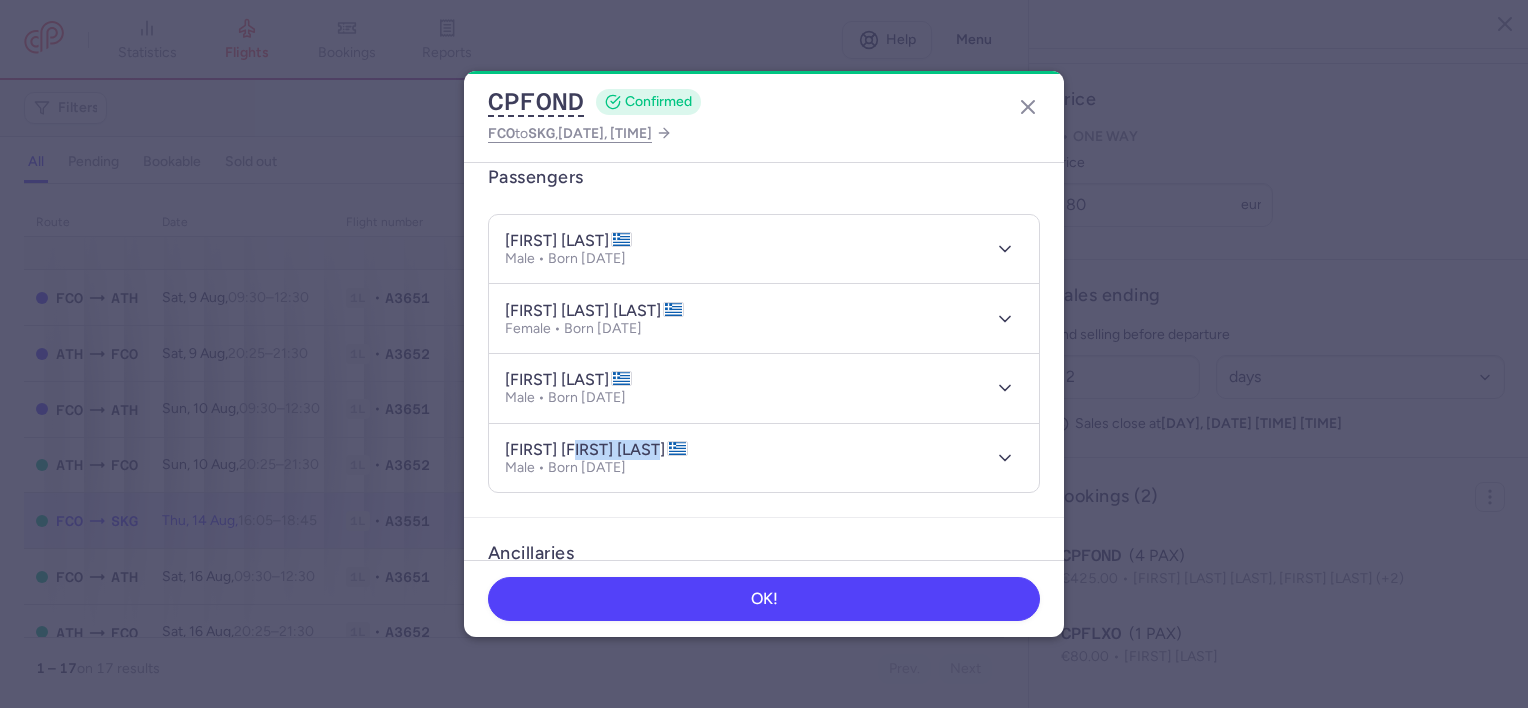 scroll, scrollTop: 200, scrollLeft: 0, axis: vertical 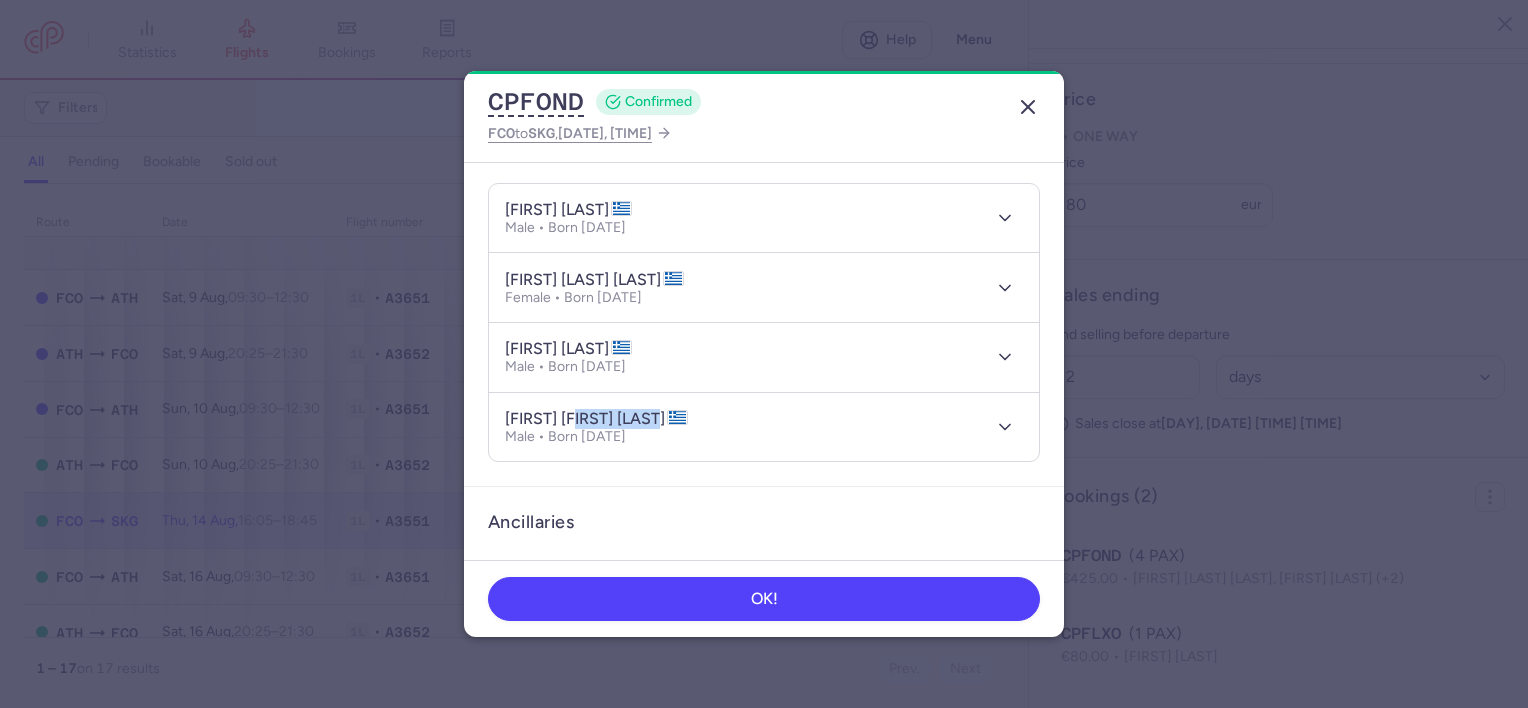 click 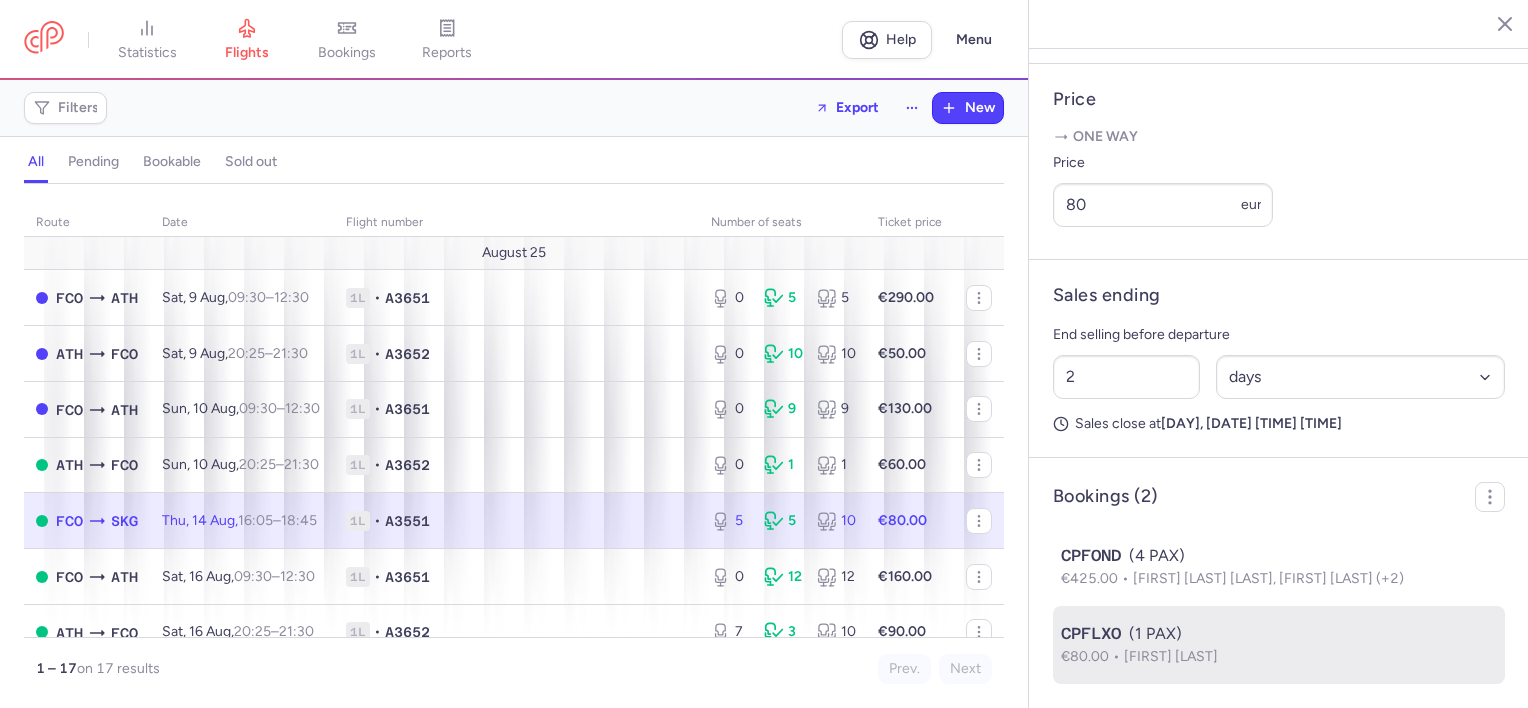 click on "CPFLXO  (1 PAX)  €80.00  Charalampos ZAROGIANNIS" 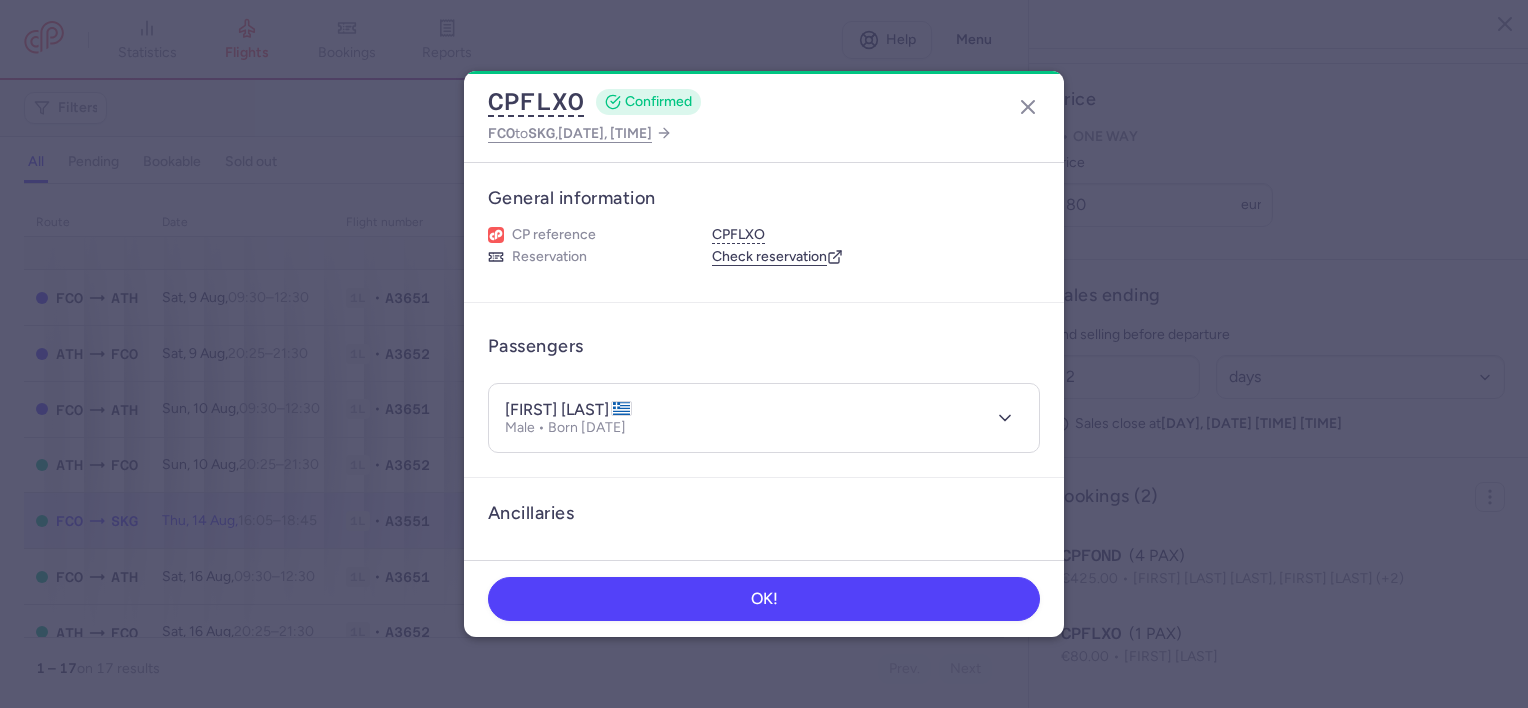 click on "charalampos ZAROGIANNIS" at bounding box center (568, 410) 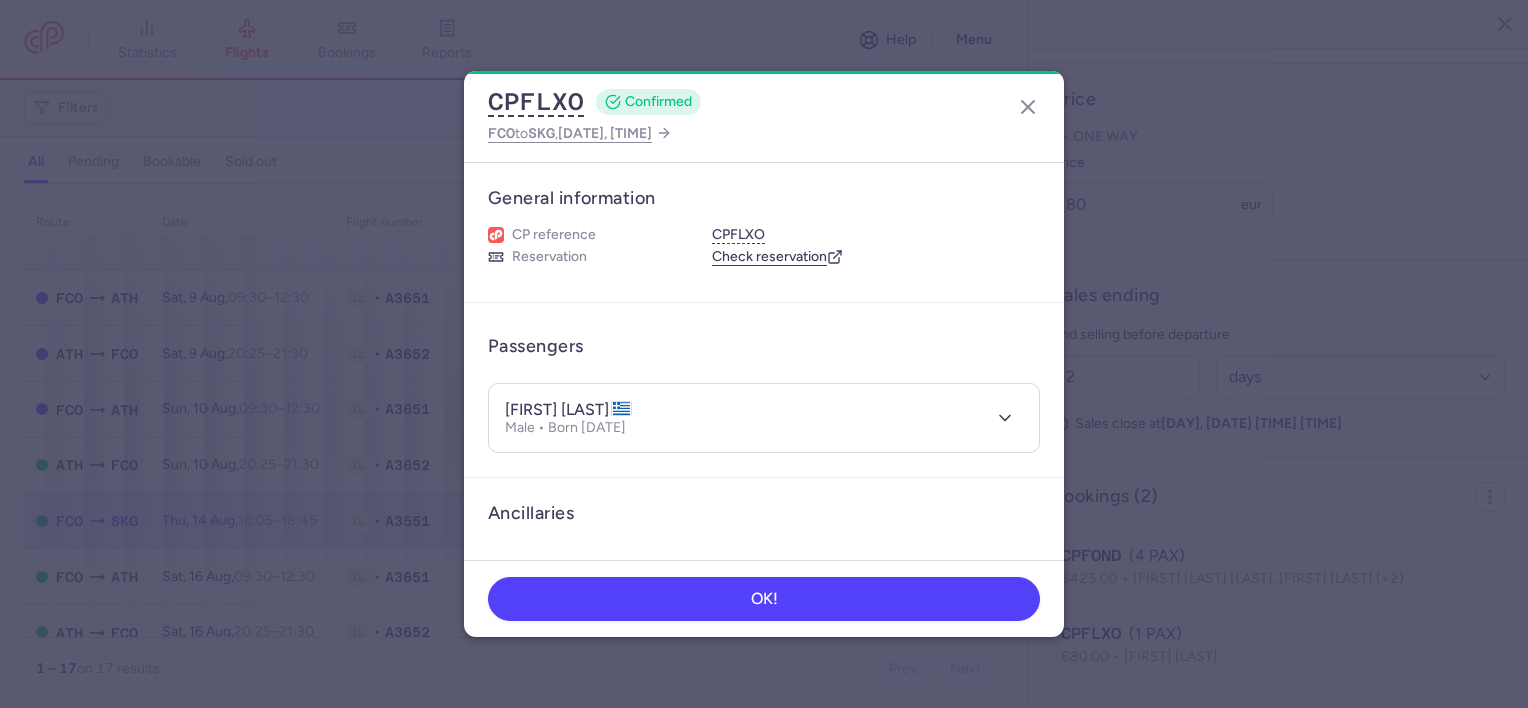 click on "charalampos ZAROGIANNIS" at bounding box center [568, 410] 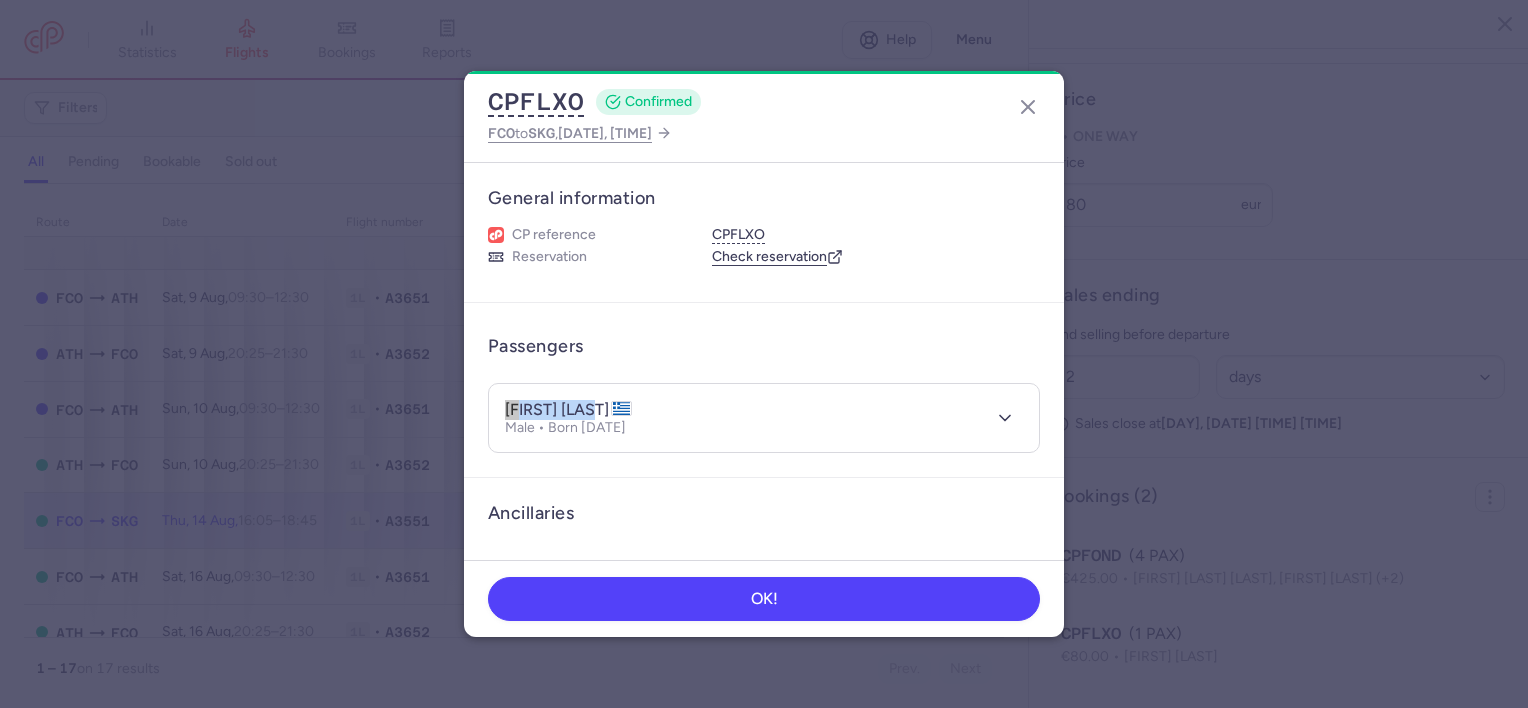 click on "charalampos ZAROGIANNIS" at bounding box center [568, 410] 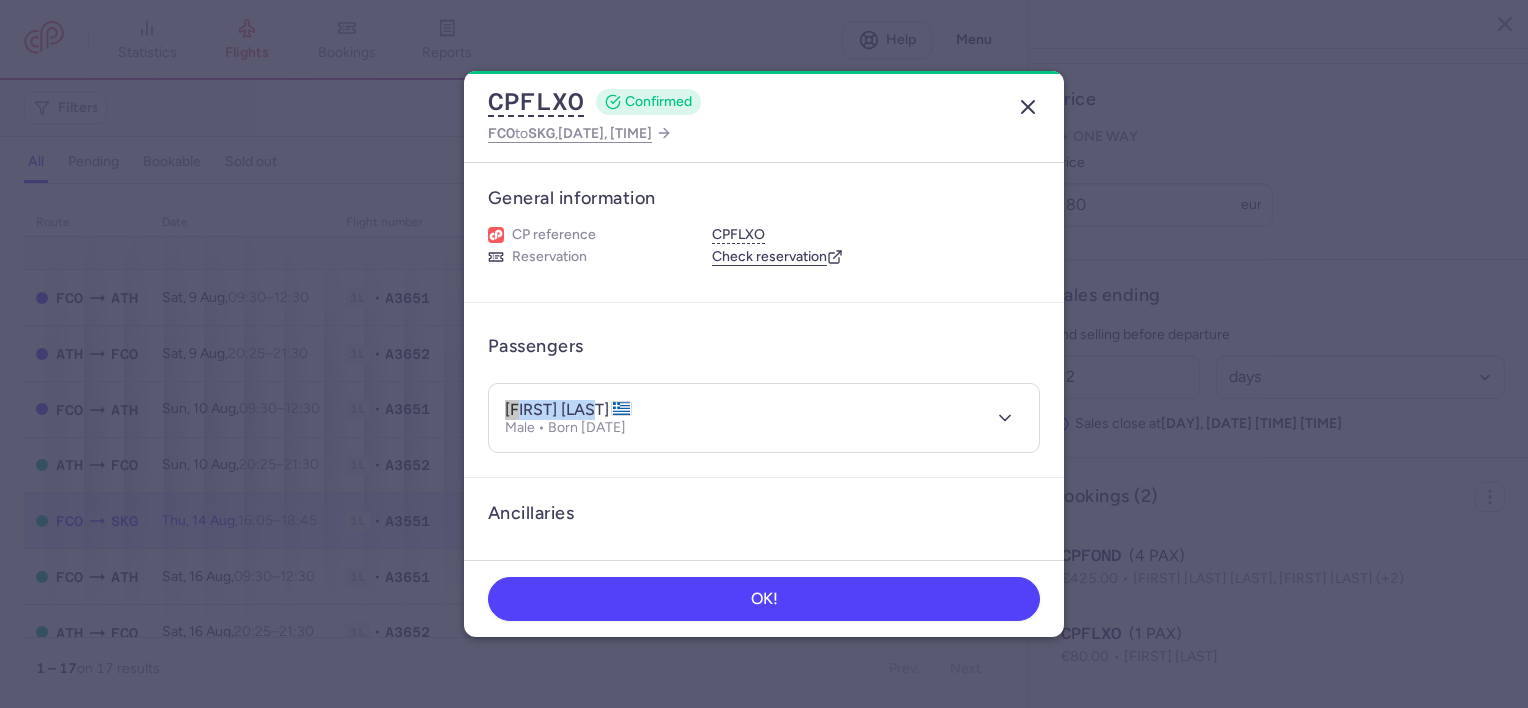 click 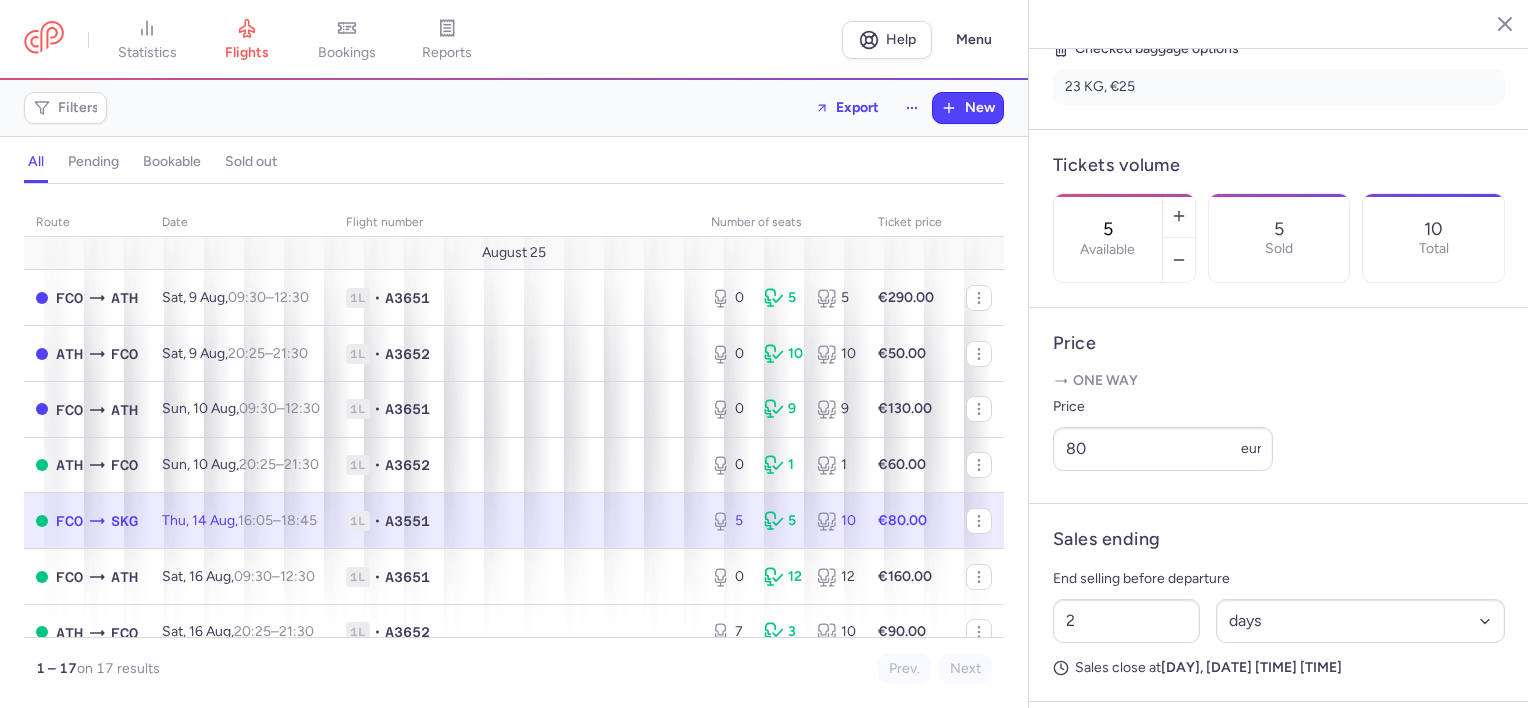 scroll, scrollTop: 500, scrollLeft: 0, axis: vertical 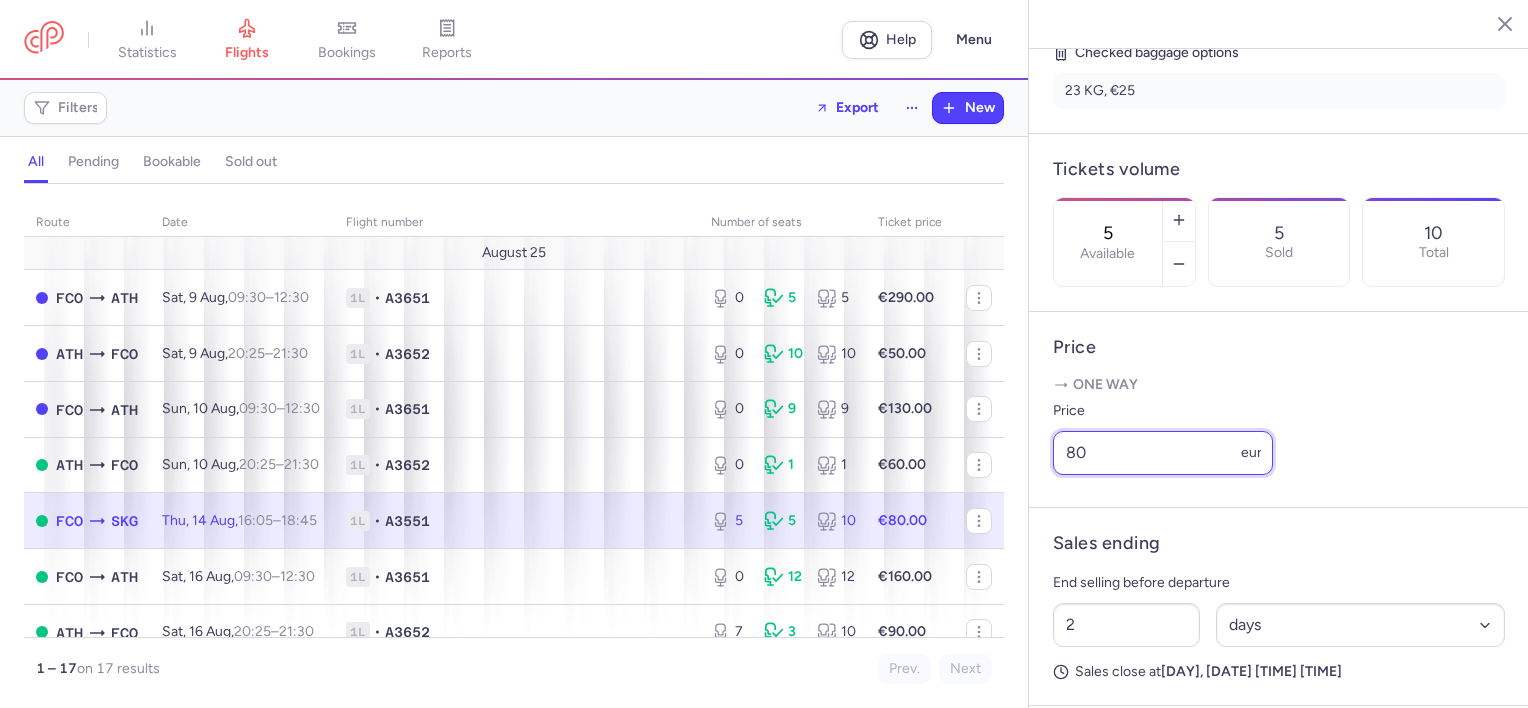 drag, startPoint x: 1081, startPoint y: 495, endPoint x: 1037, endPoint y: 488, distance: 44.553337 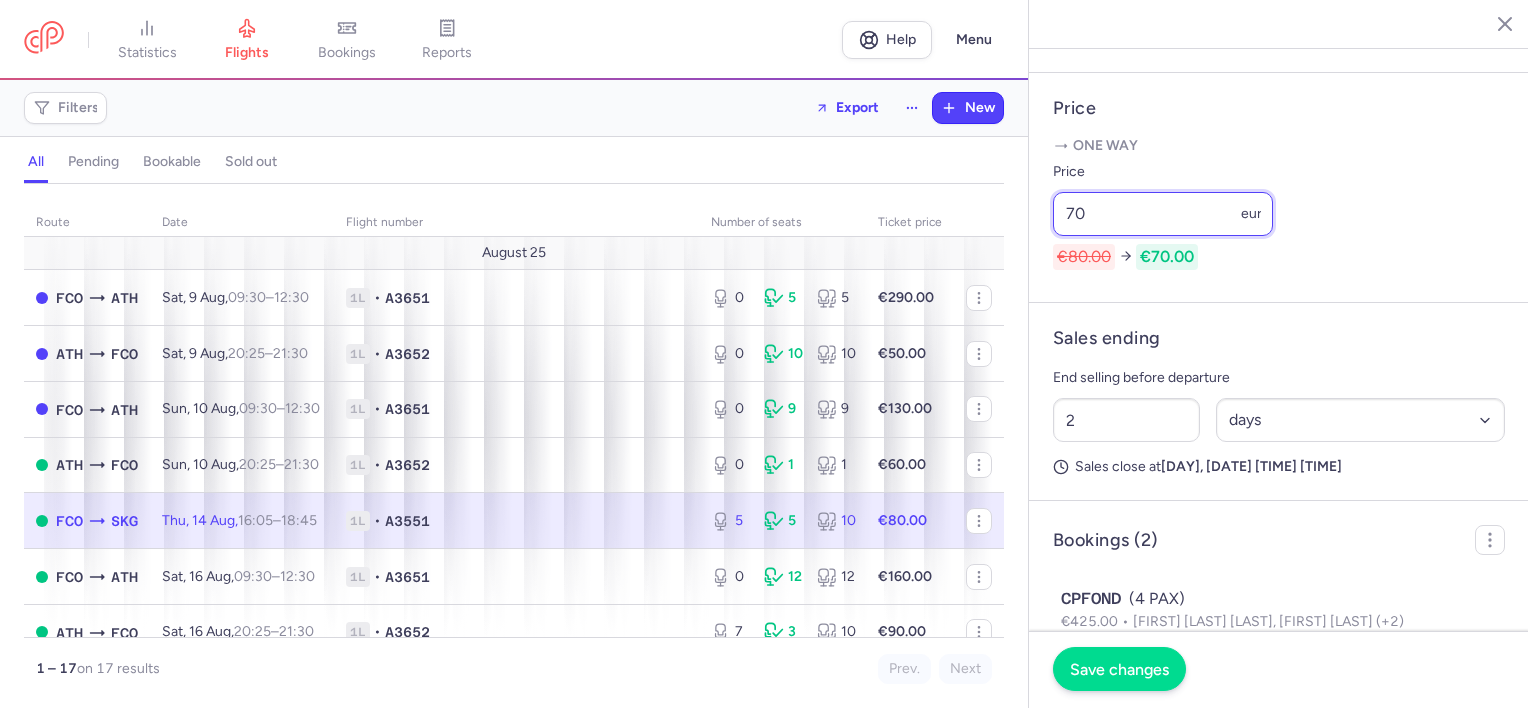scroll, scrollTop: 912, scrollLeft: 0, axis: vertical 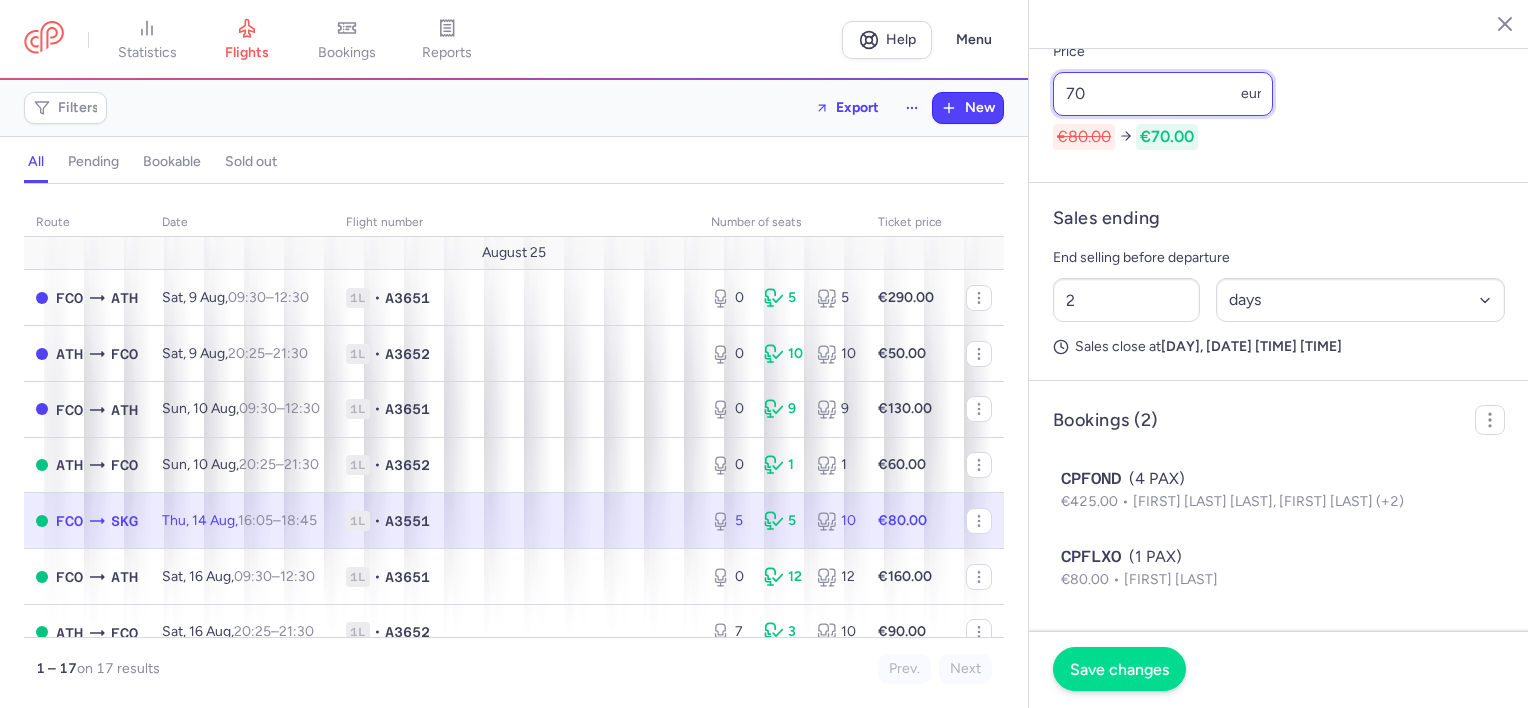 type on "70" 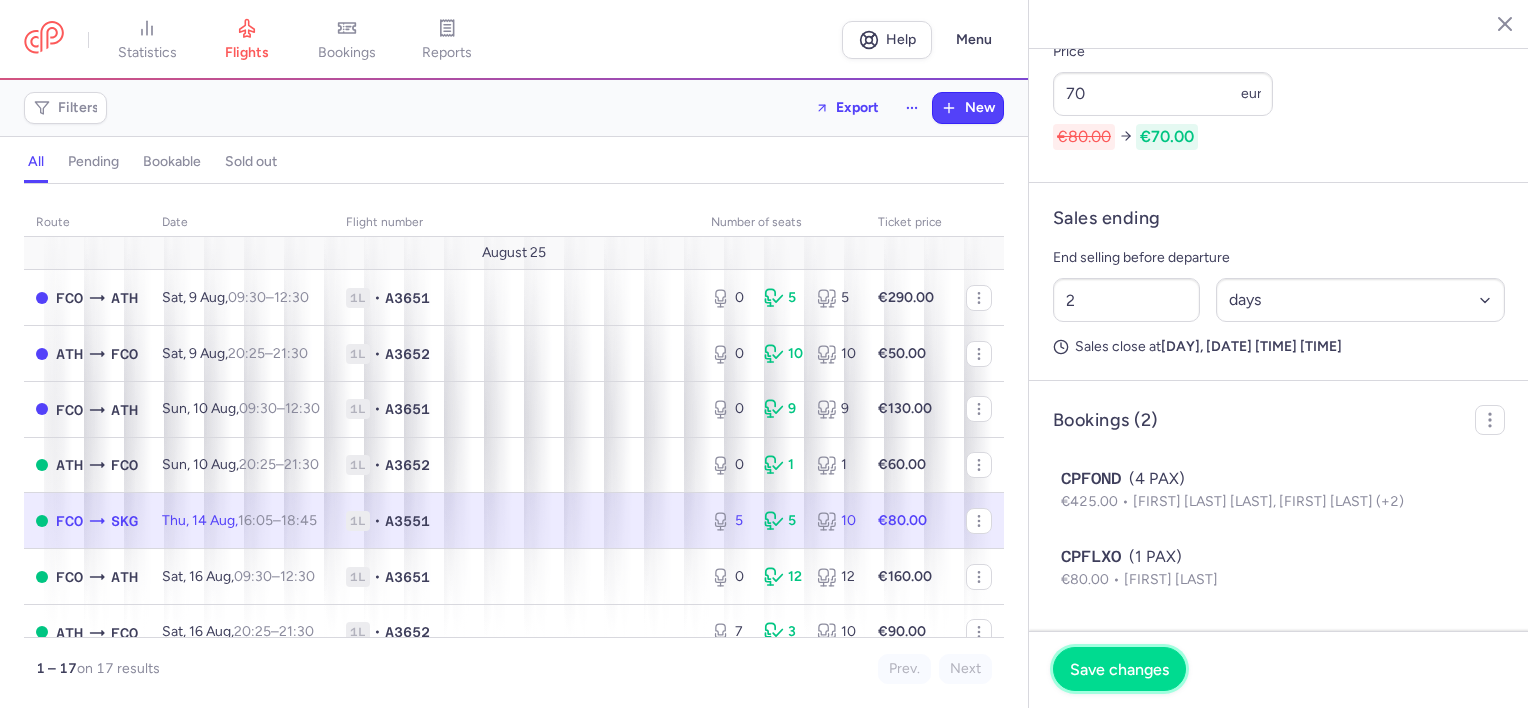 click on "Save changes" at bounding box center (1119, 669) 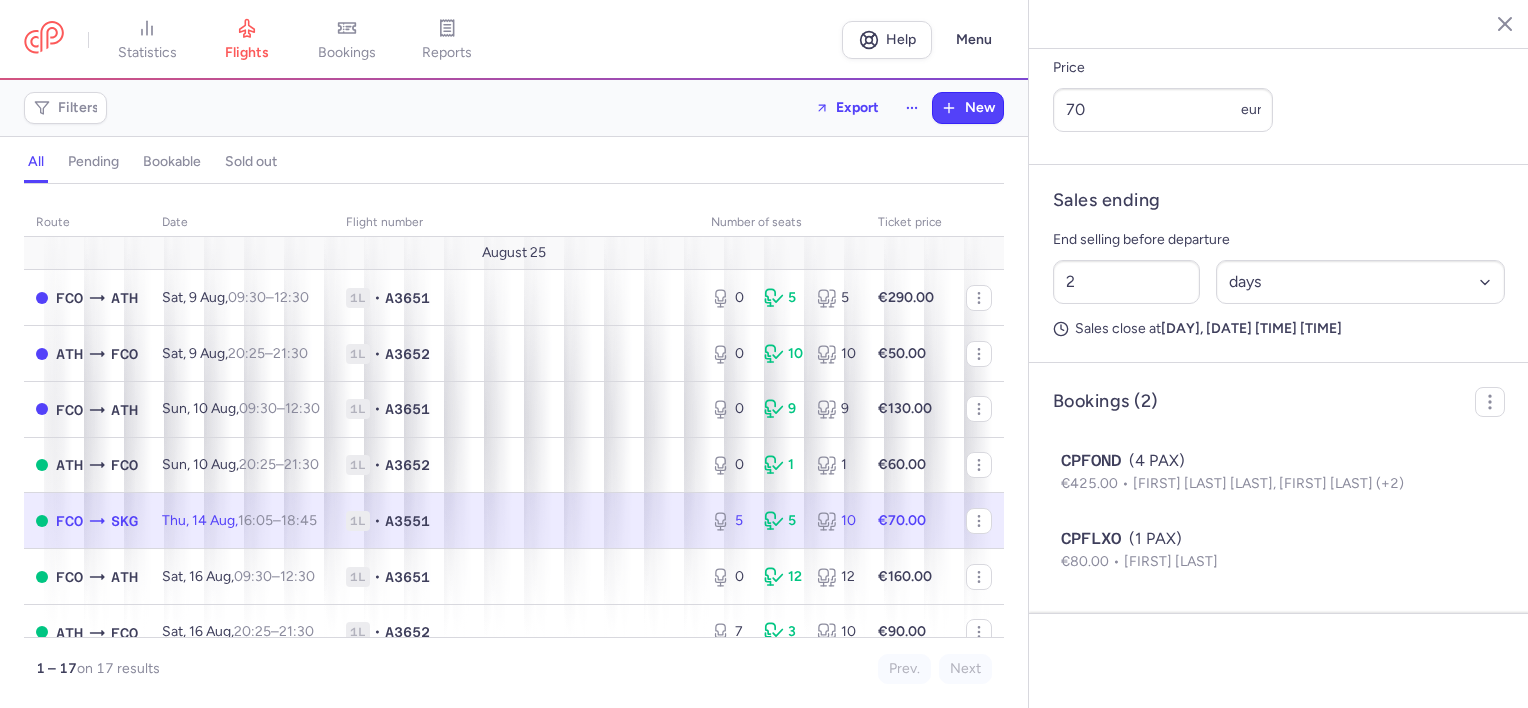 scroll, scrollTop: 853, scrollLeft: 0, axis: vertical 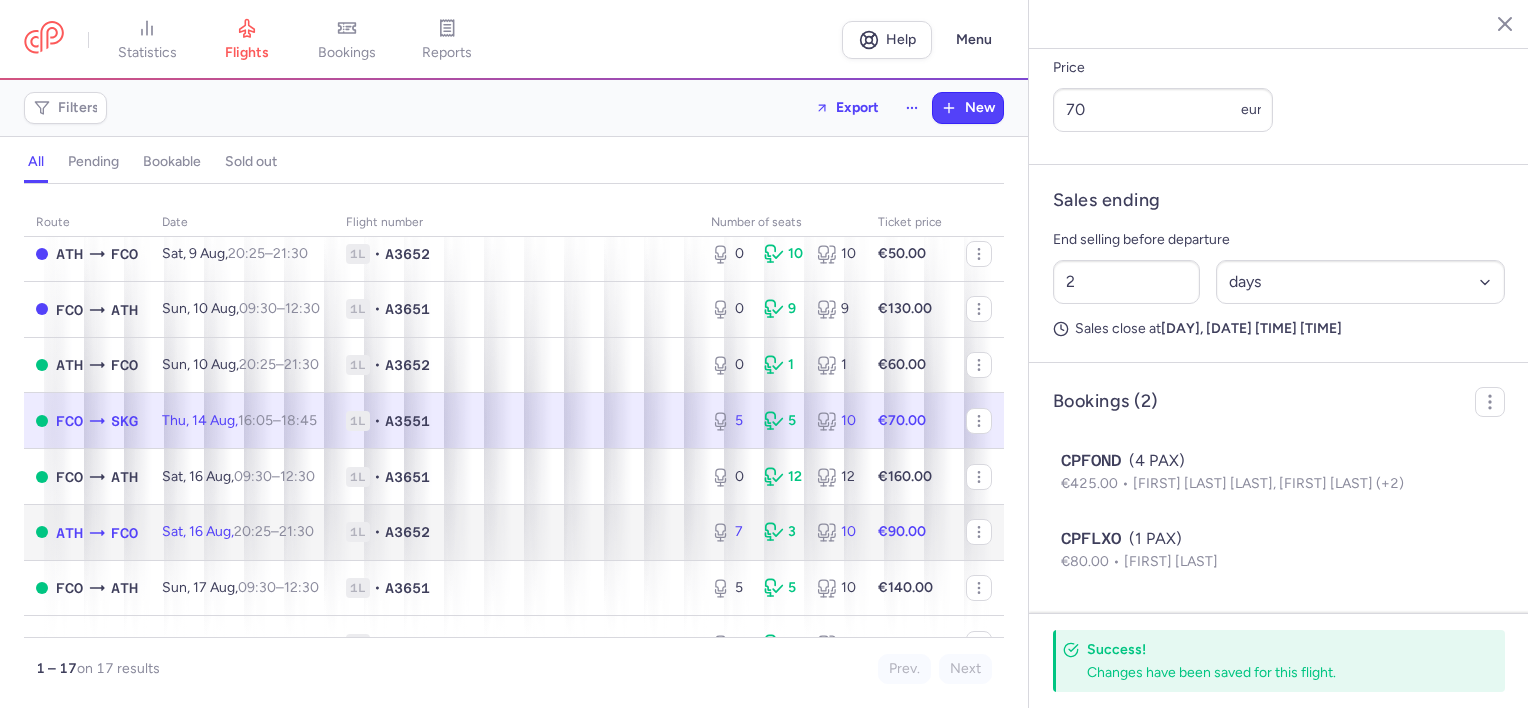 click on "1L • A3652" at bounding box center (516, 532) 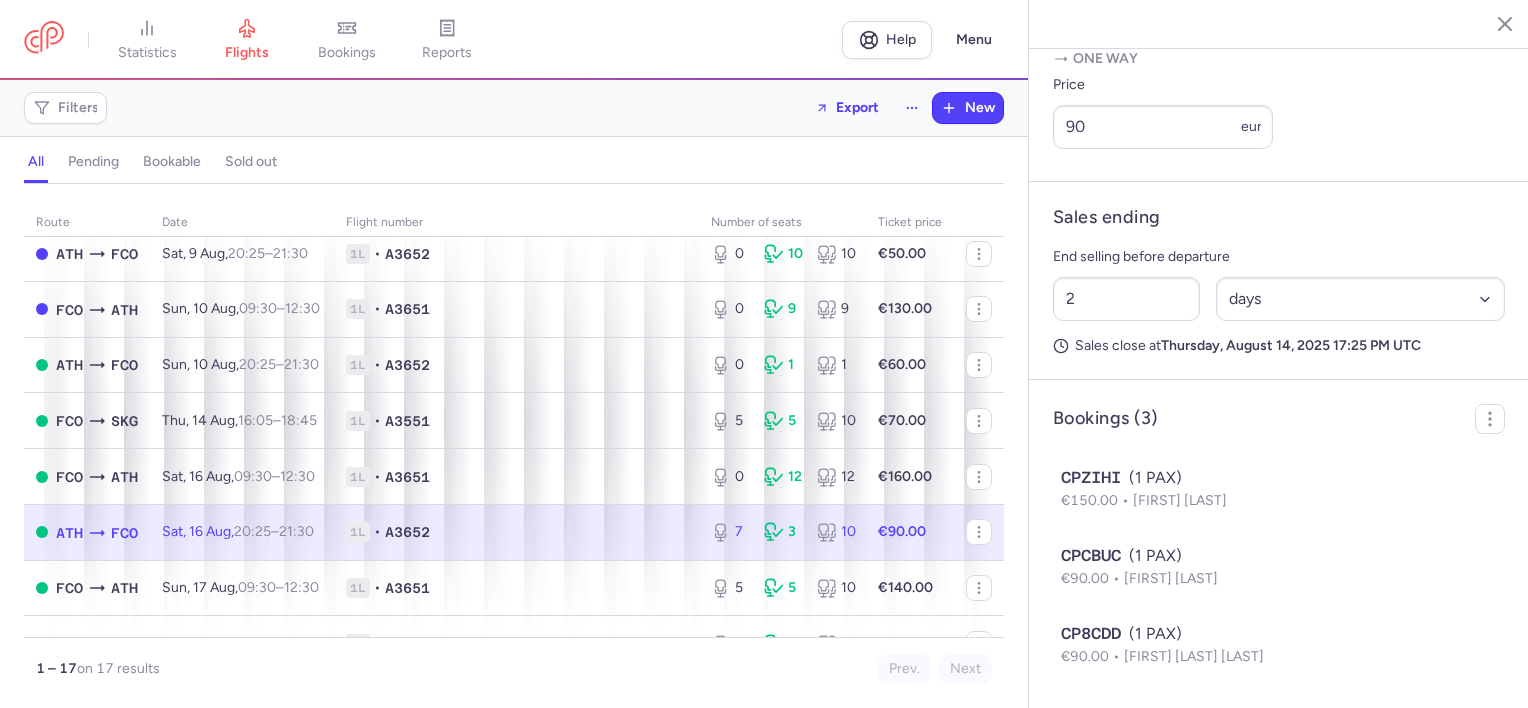 scroll, scrollTop: 300, scrollLeft: 0, axis: vertical 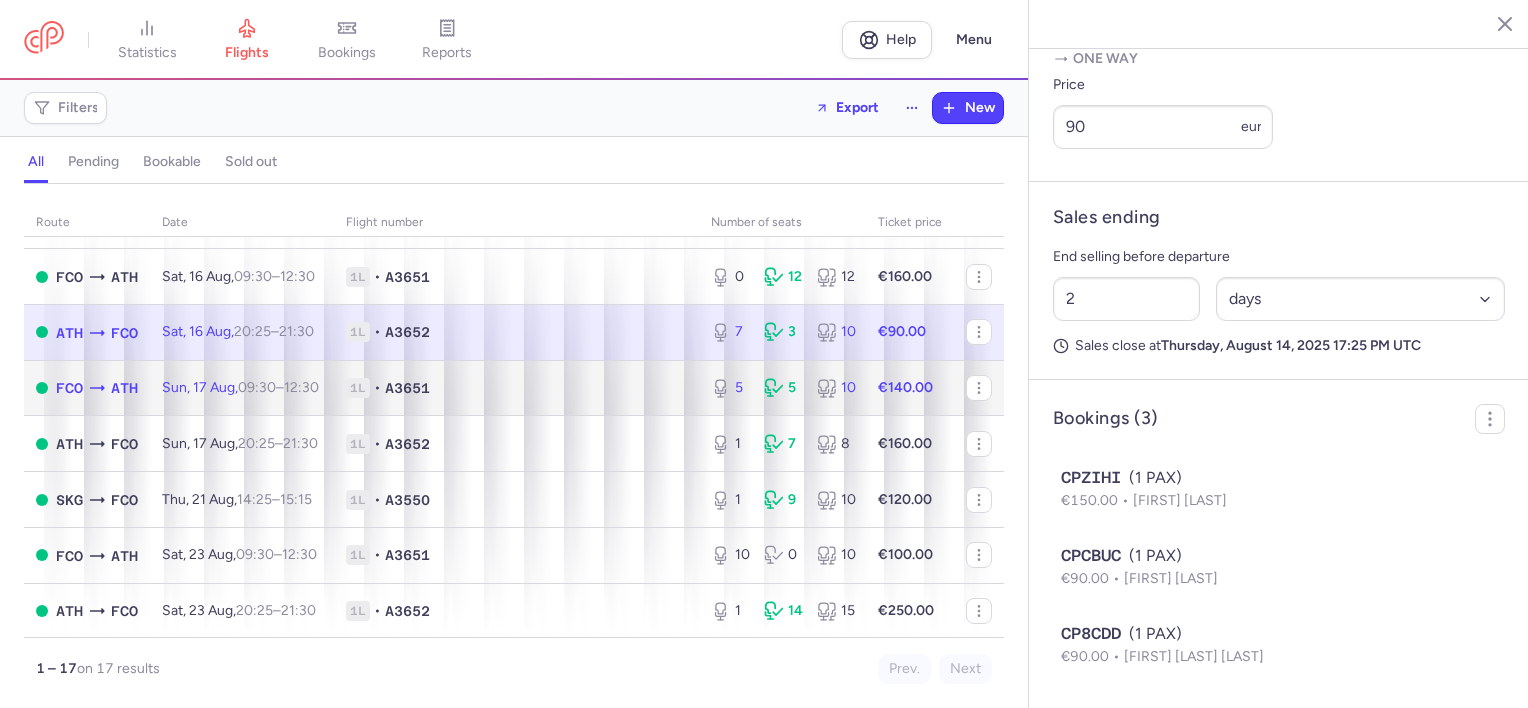 click on "1L • A3651" at bounding box center [516, 388] 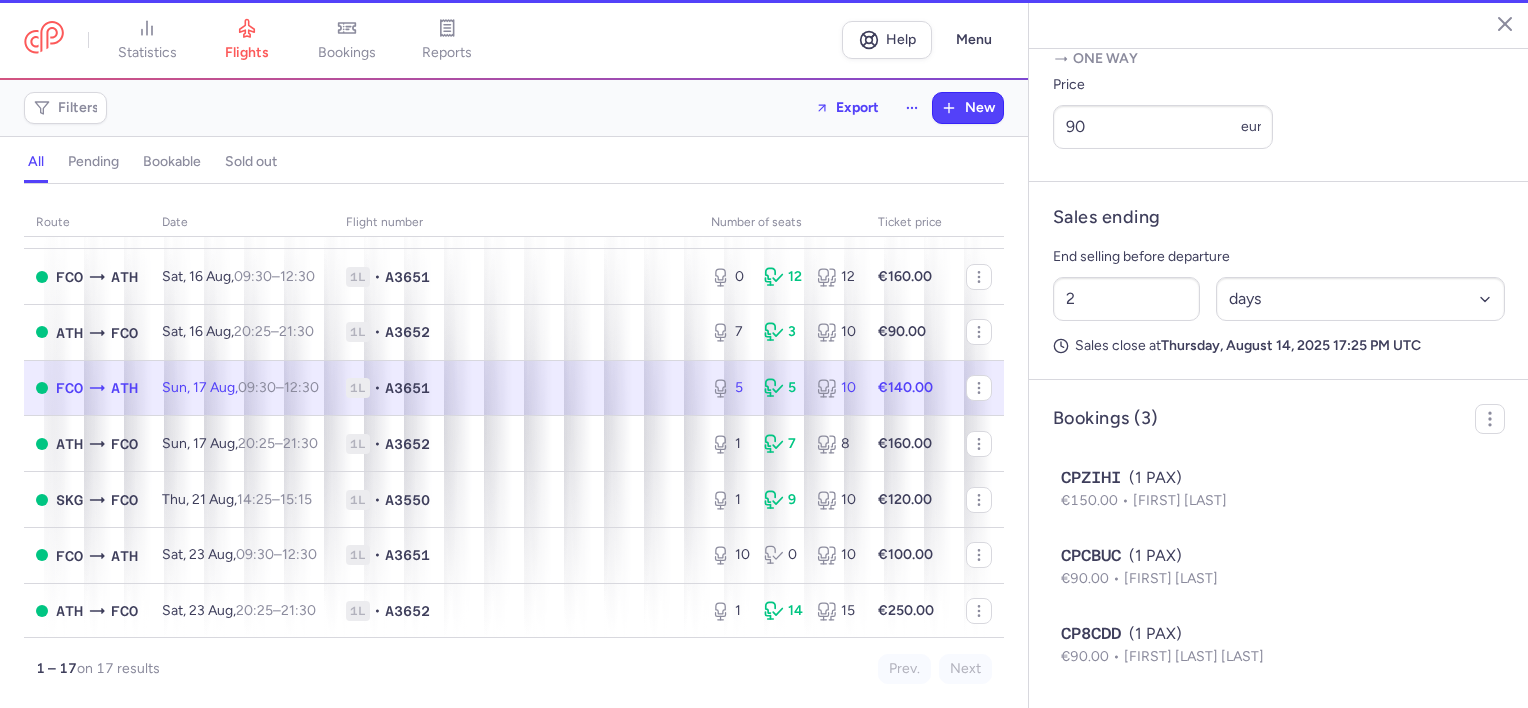 type on "5" 